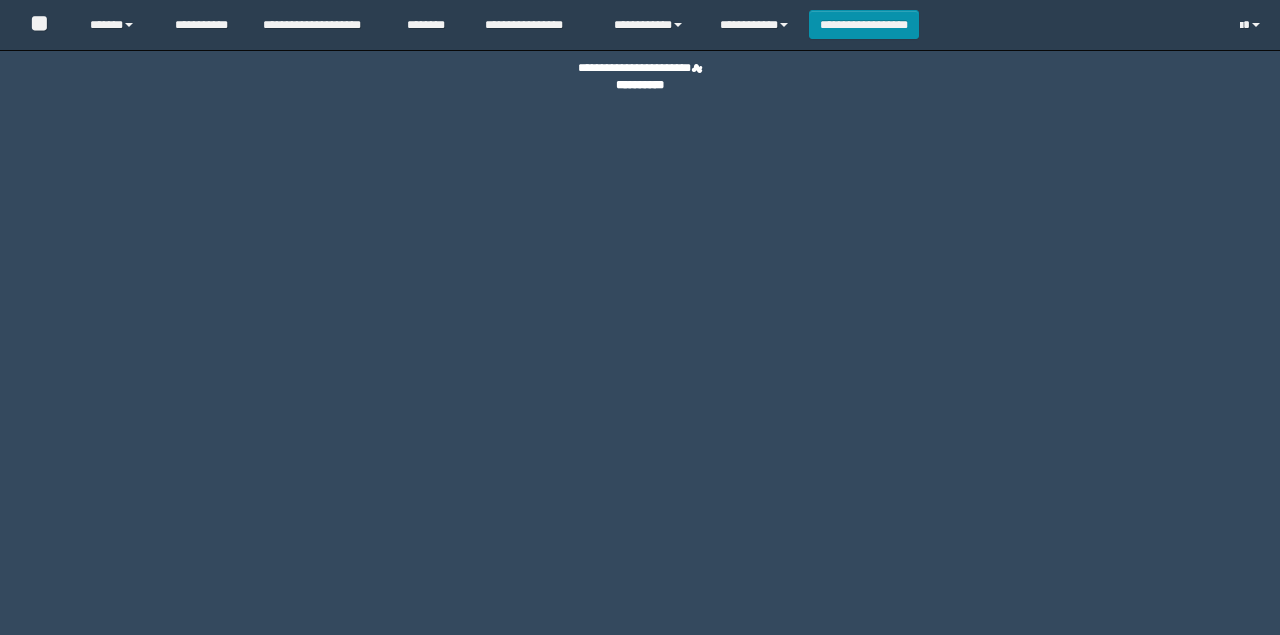 scroll, scrollTop: 0, scrollLeft: 0, axis: both 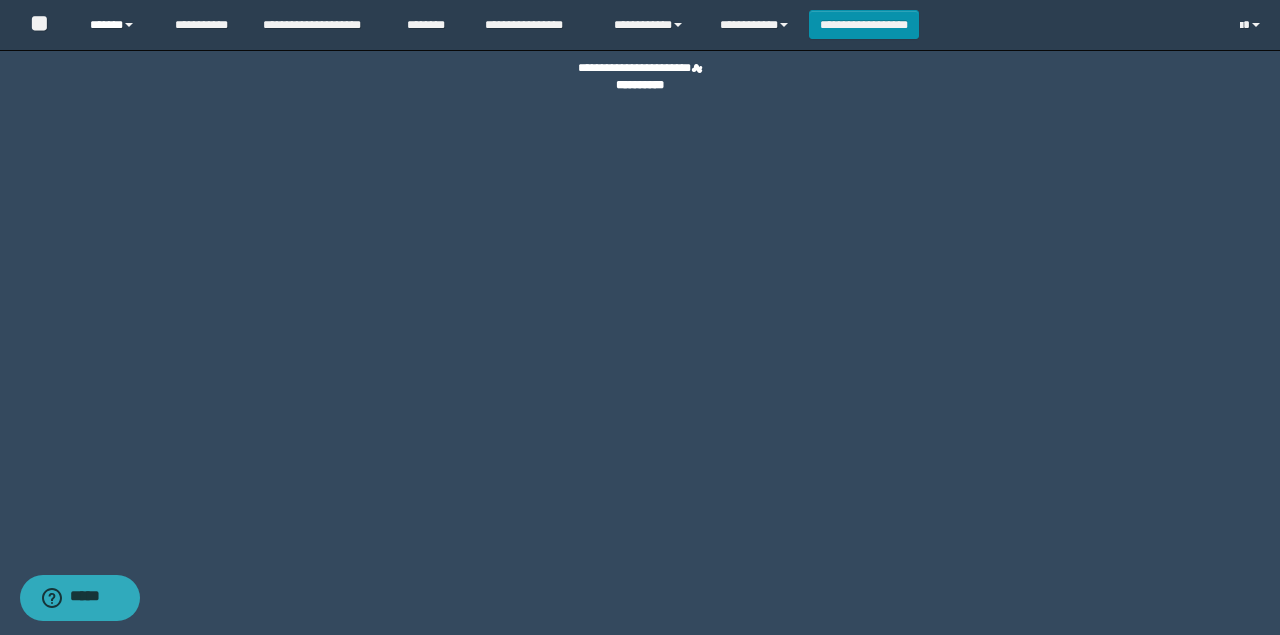 click on "******" at bounding box center [117, 25] 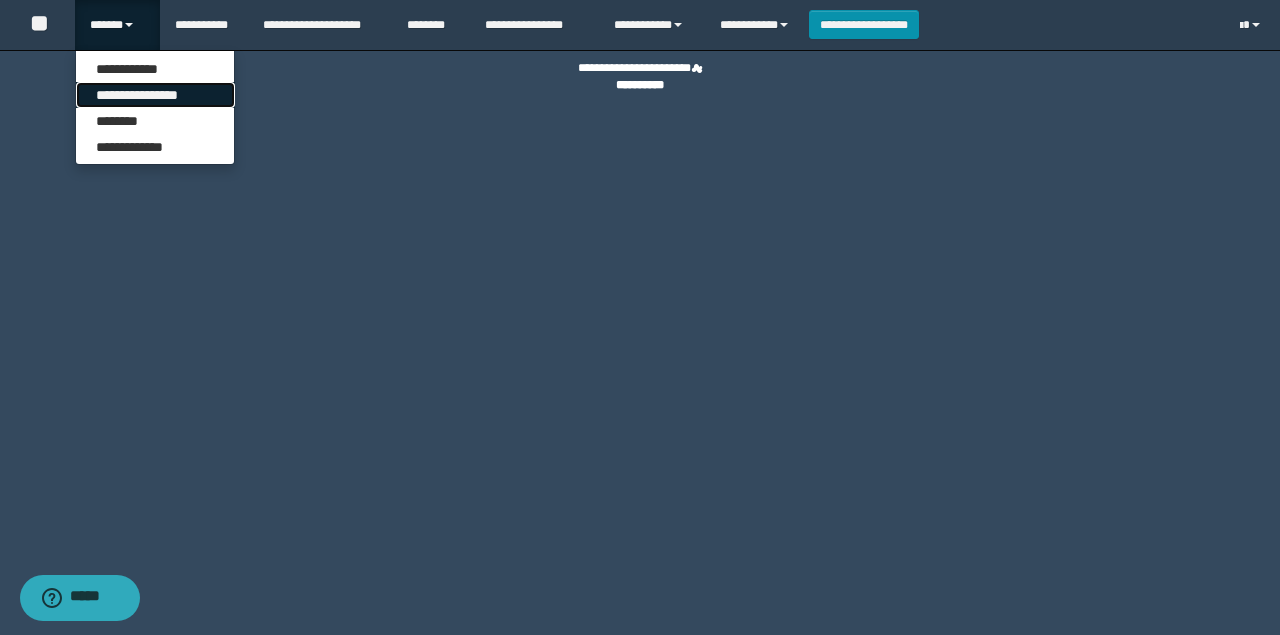 click on "**********" at bounding box center [155, 95] 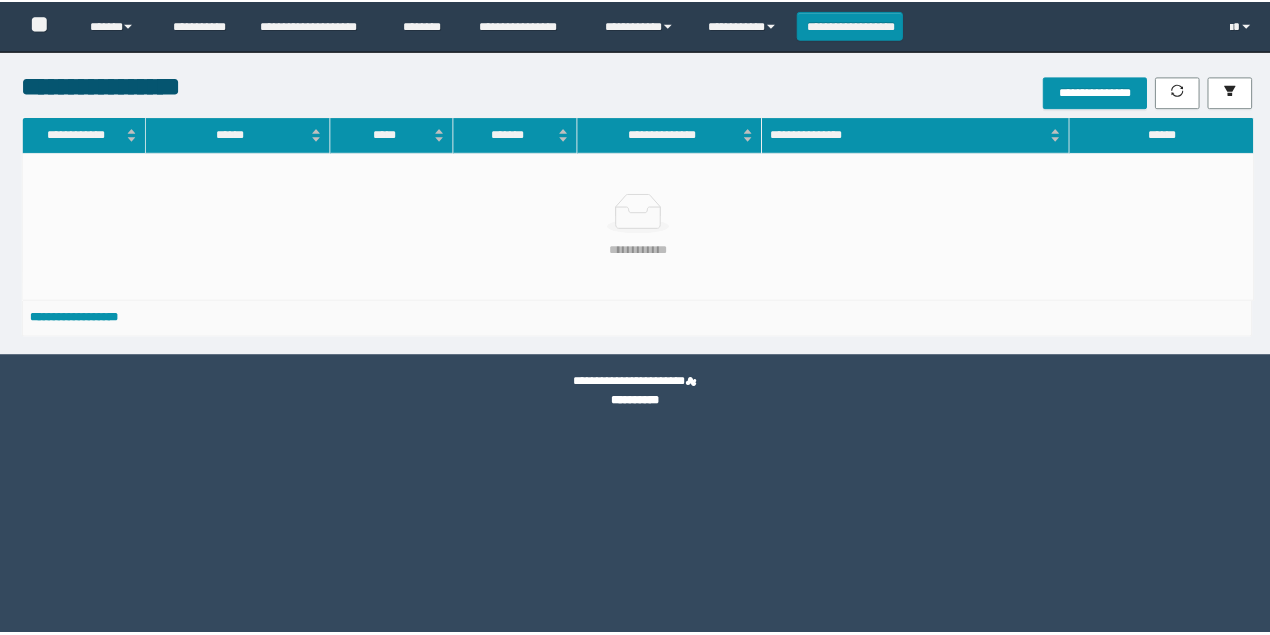 scroll, scrollTop: 0, scrollLeft: 0, axis: both 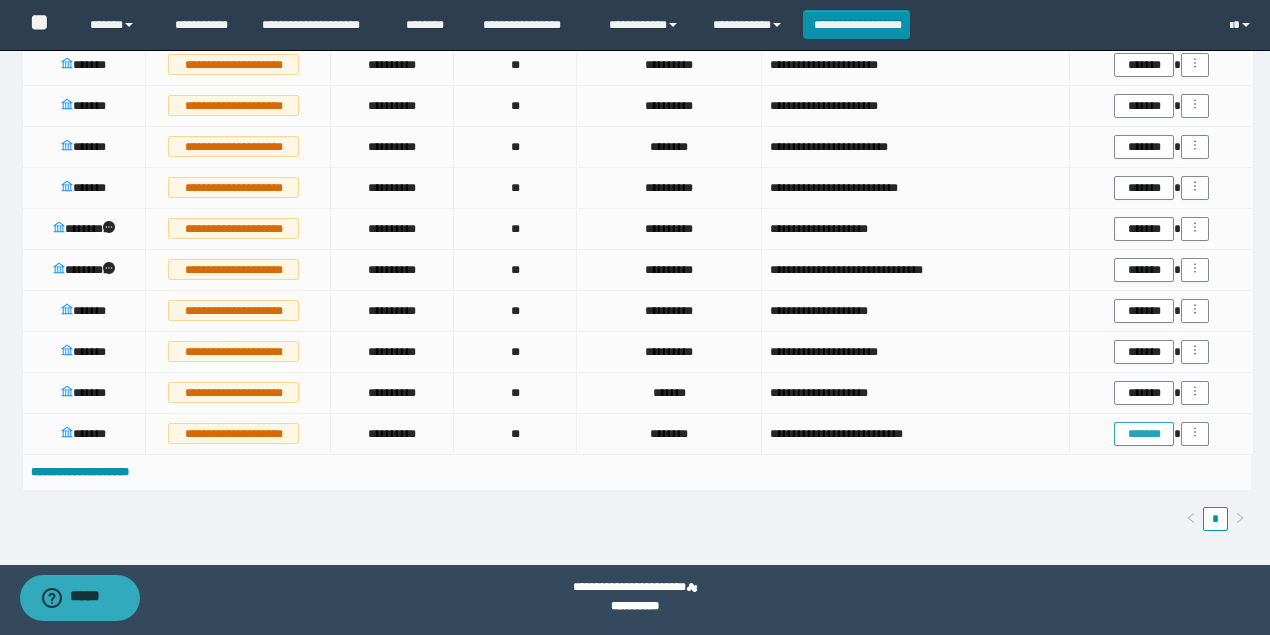 click on "*******" at bounding box center (1143, 434) 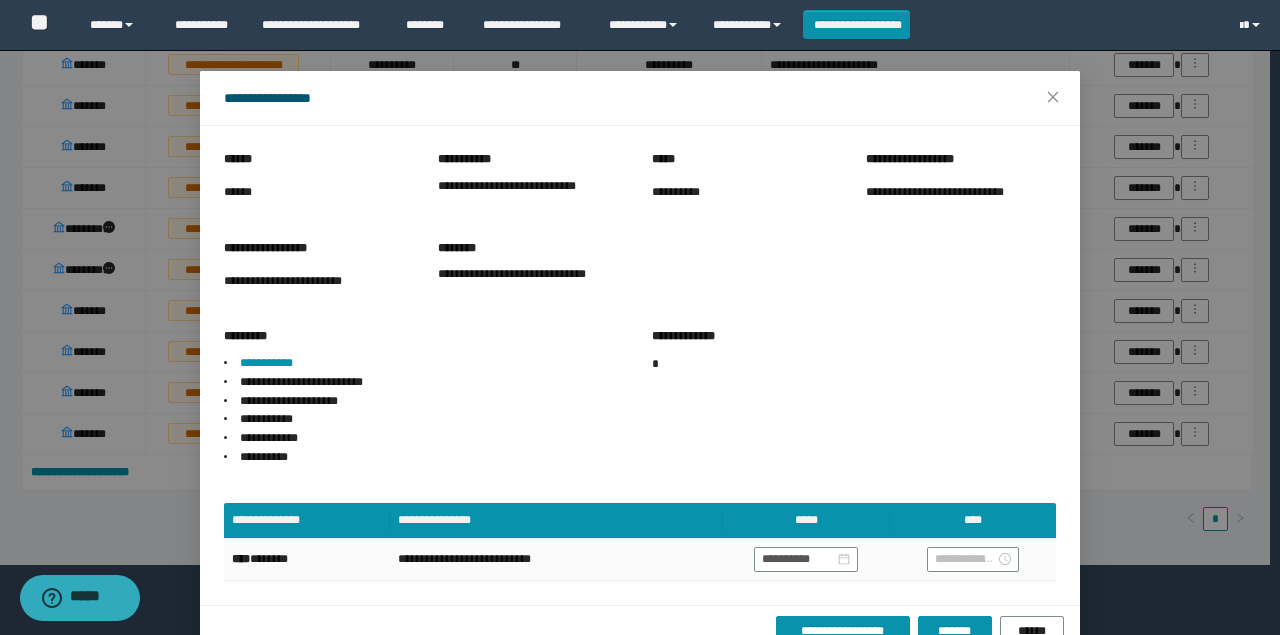 scroll, scrollTop: 73, scrollLeft: 0, axis: vertical 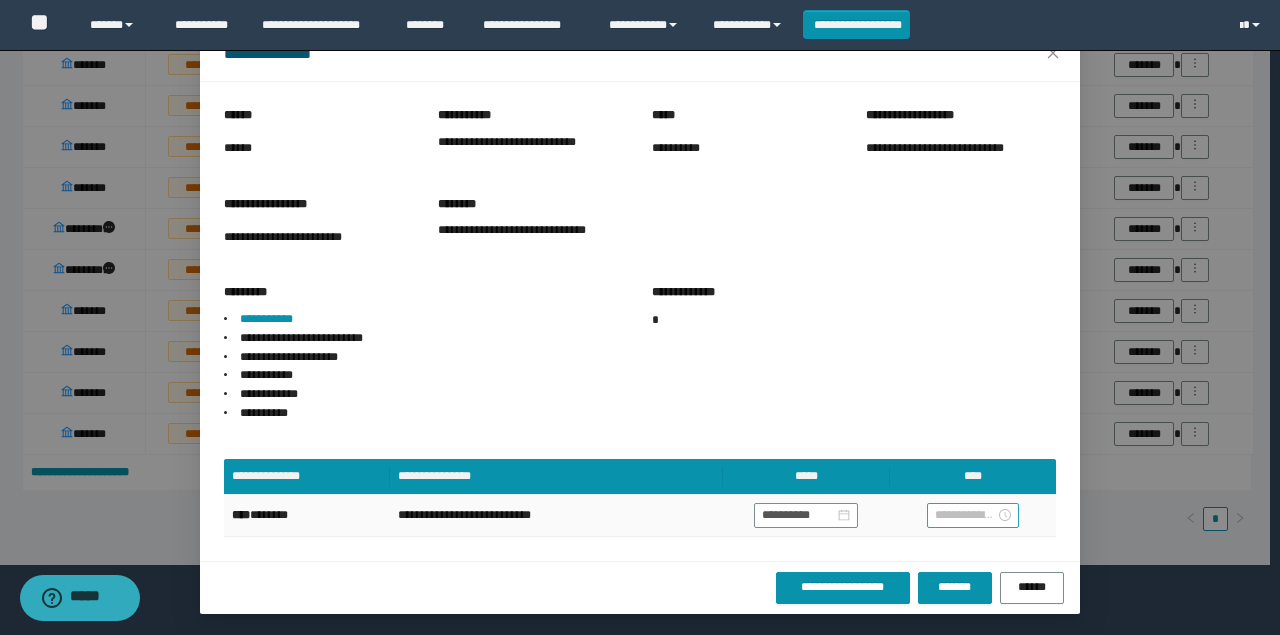click at bounding box center [965, 515] 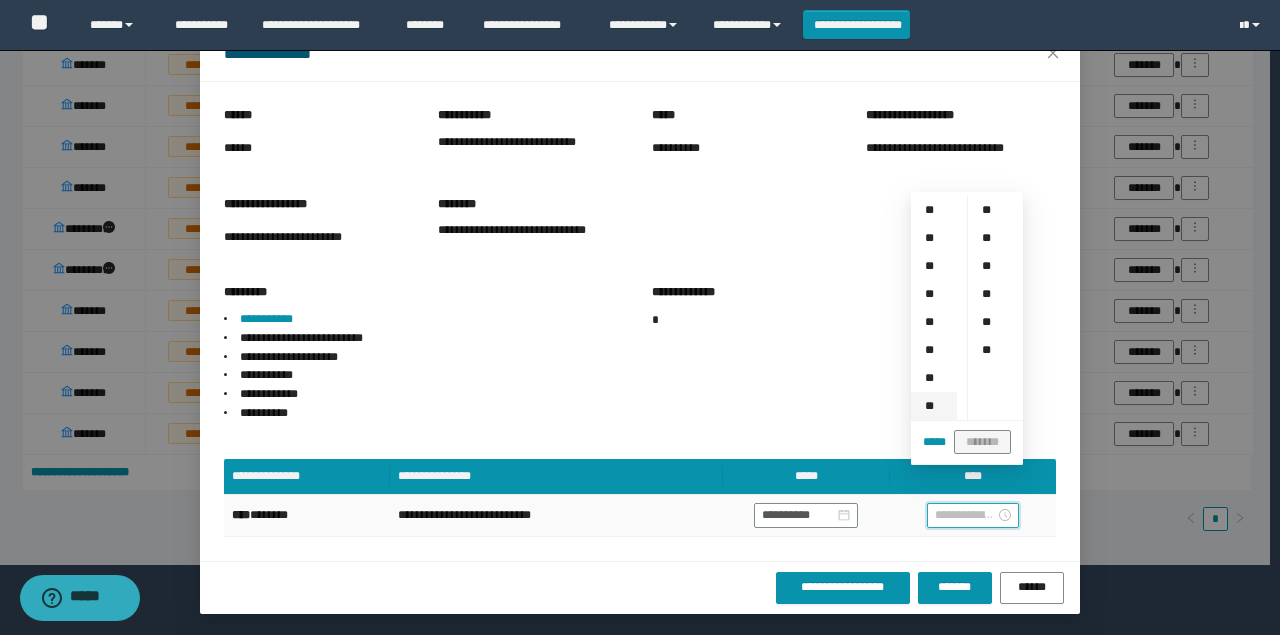 click on "**" at bounding box center (934, 406) 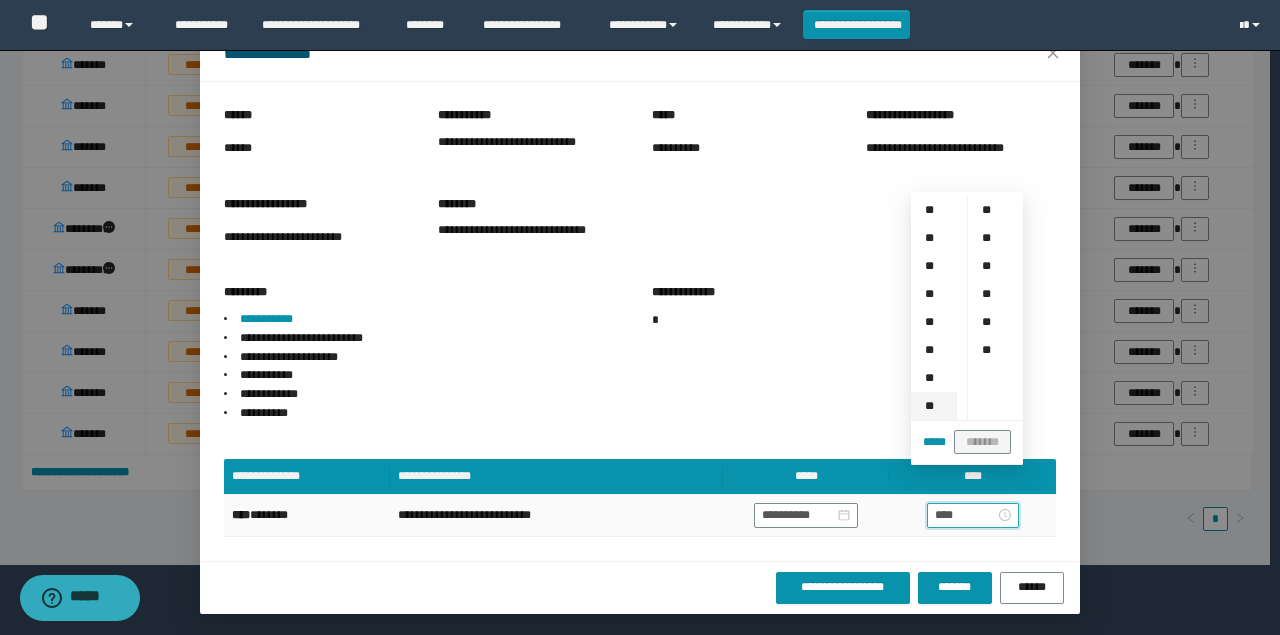 scroll, scrollTop: 196, scrollLeft: 0, axis: vertical 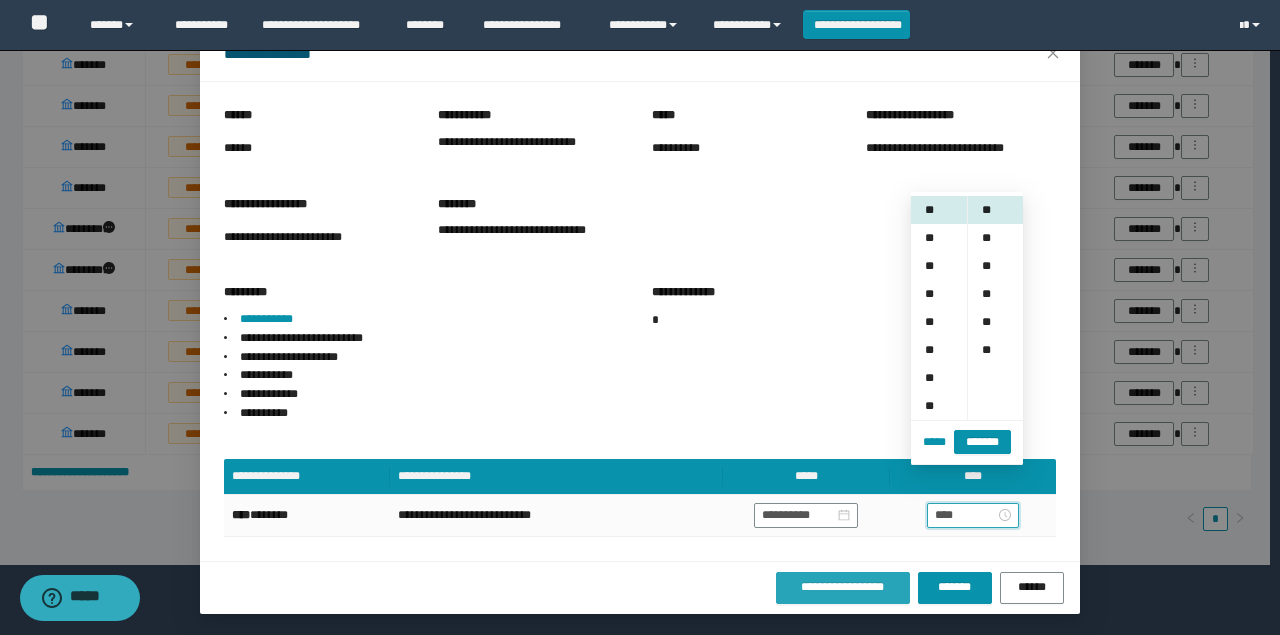 click on "**********" at bounding box center [842, 587] 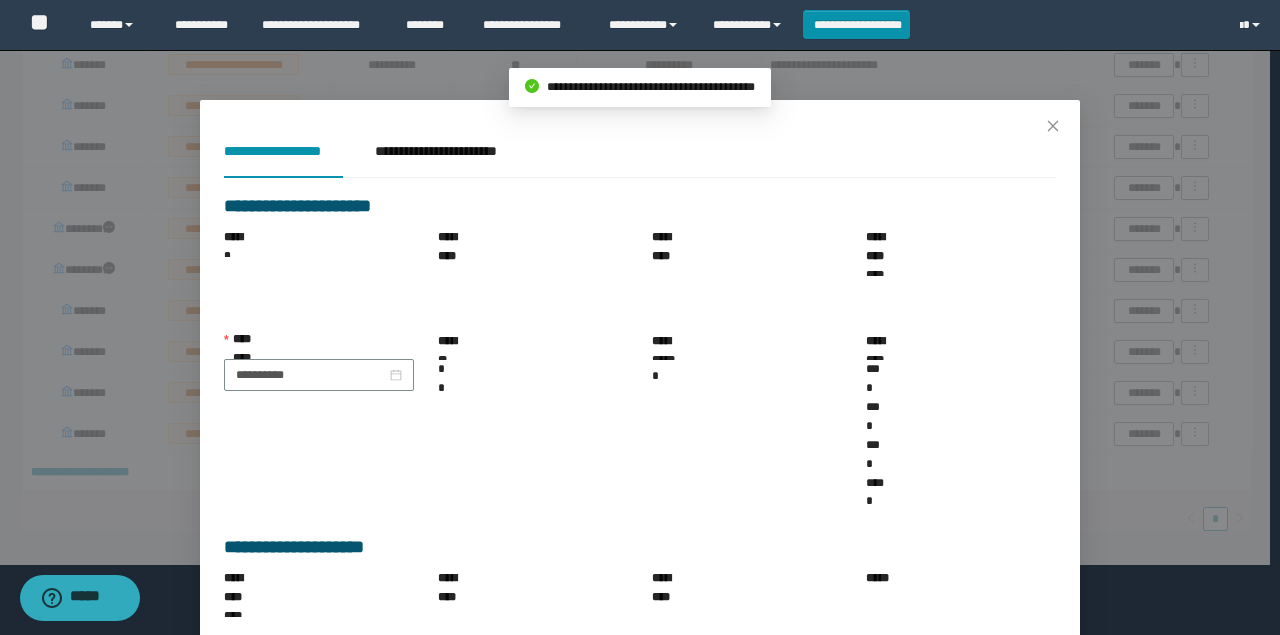 scroll, scrollTop: 0, scrollLeft: 0, axis: both 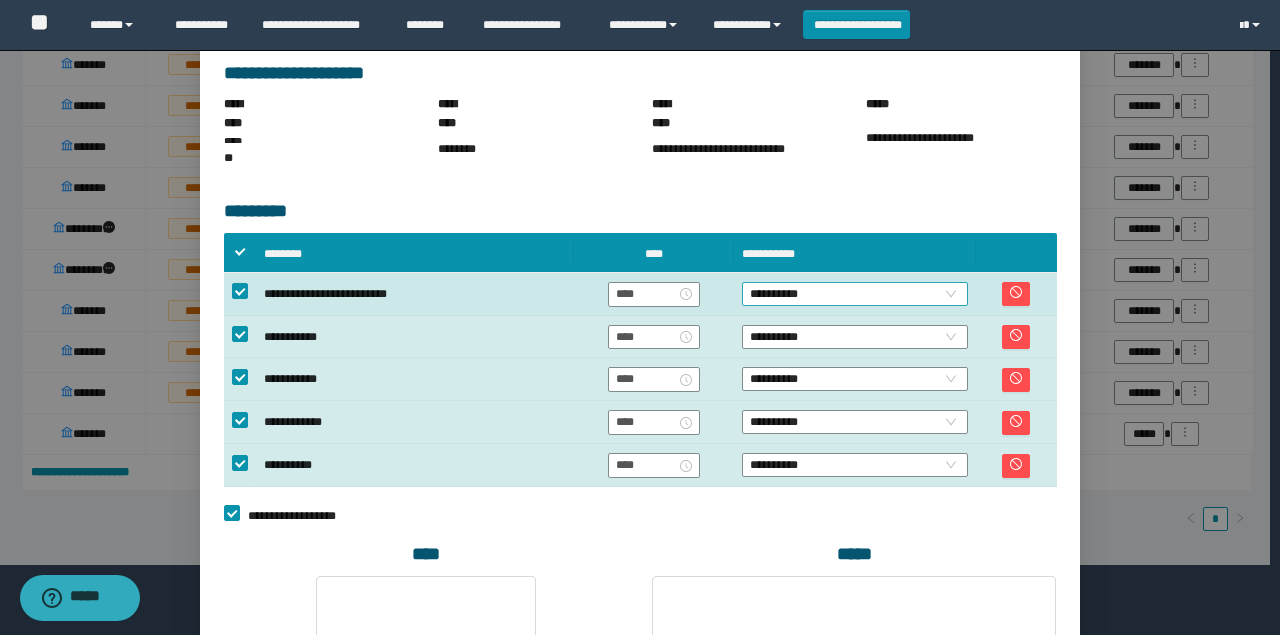 click on "**********" at bounding box center [855, 294] 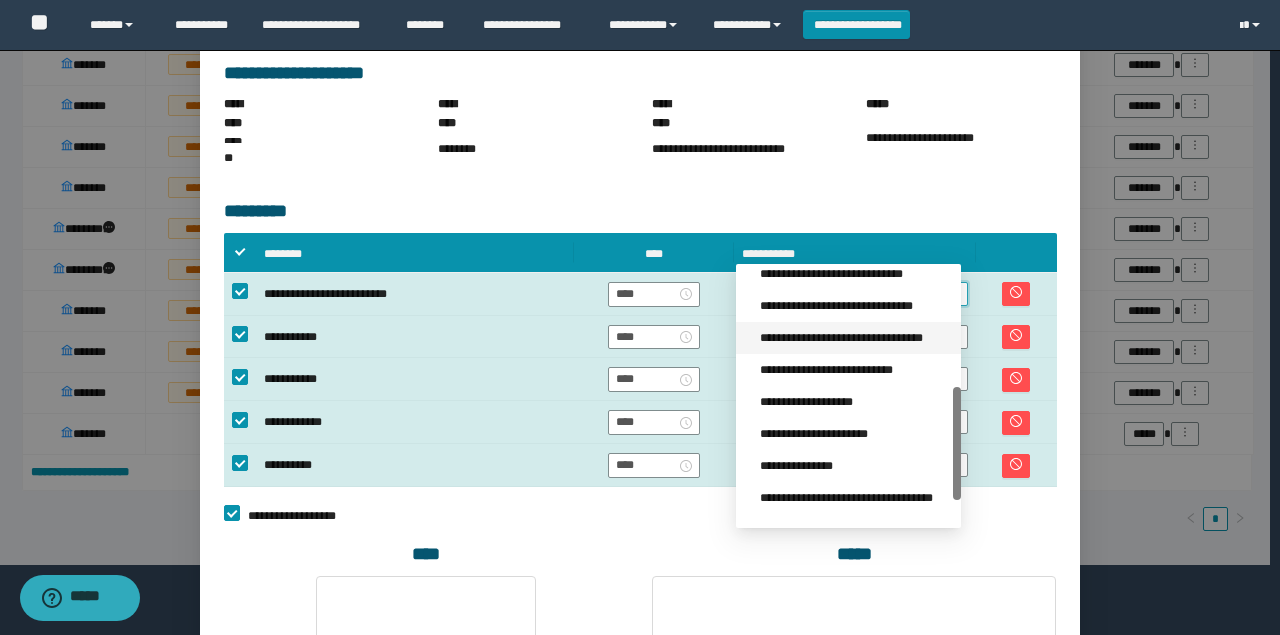 scroll, scrollTop: 320, scrollLeft: 0, axis: vertical 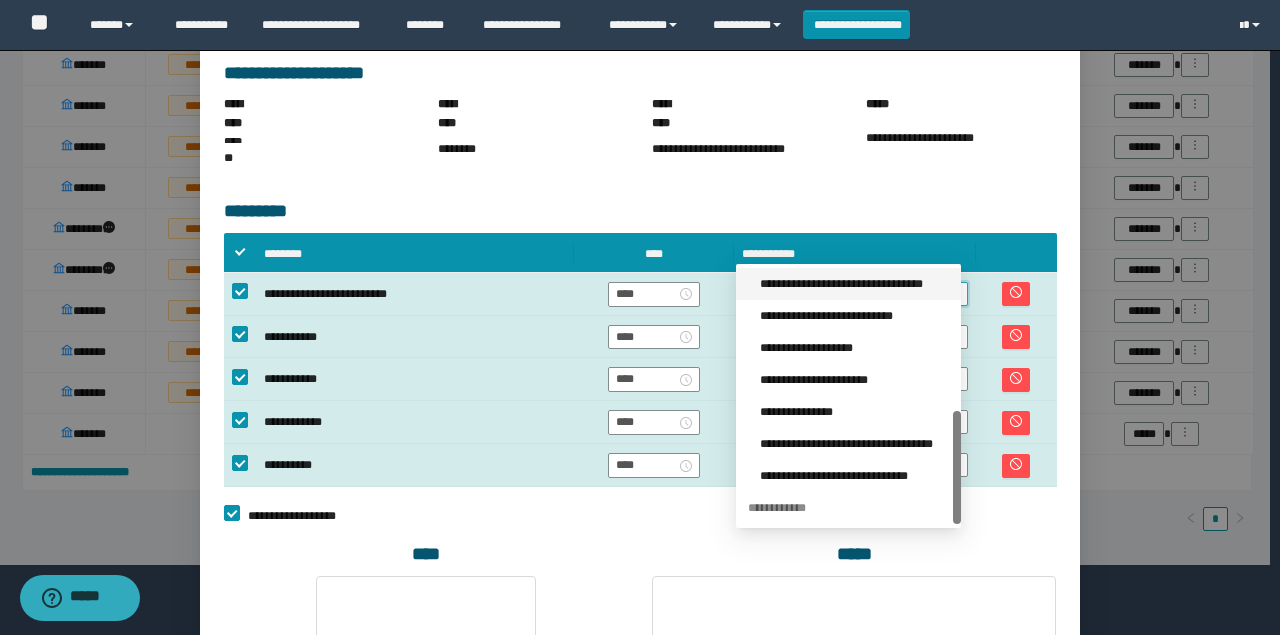 click on "**********" at bounding box center (854, 284) 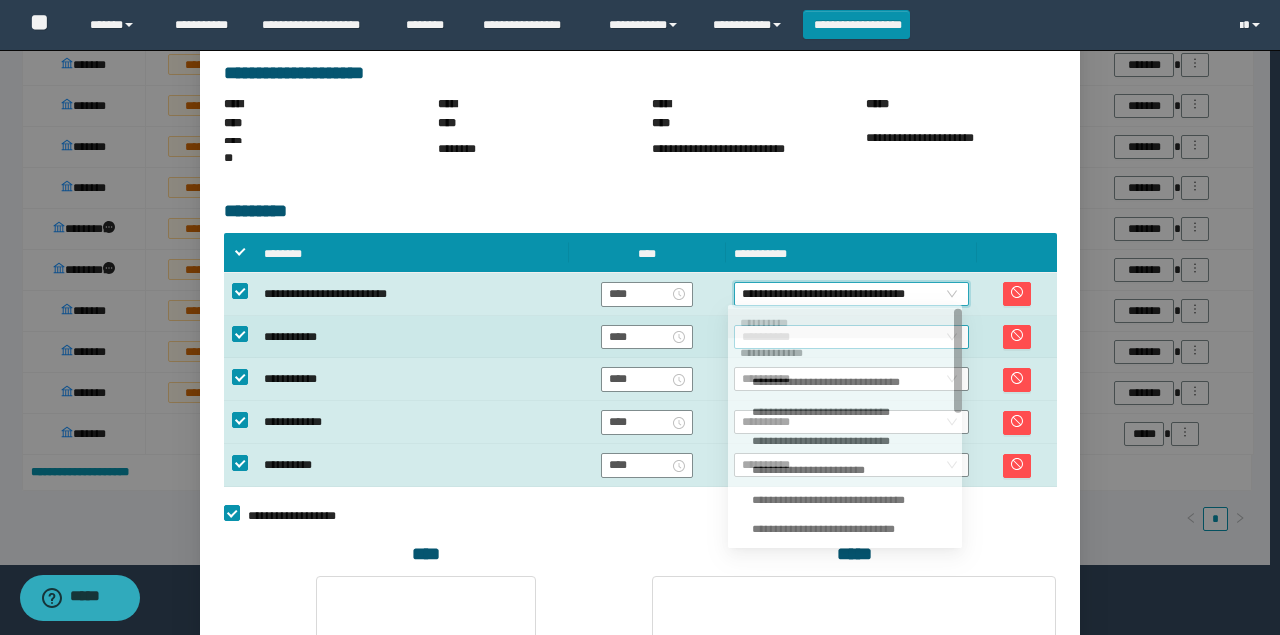 click on "**********" at bounding box center (851, 337) 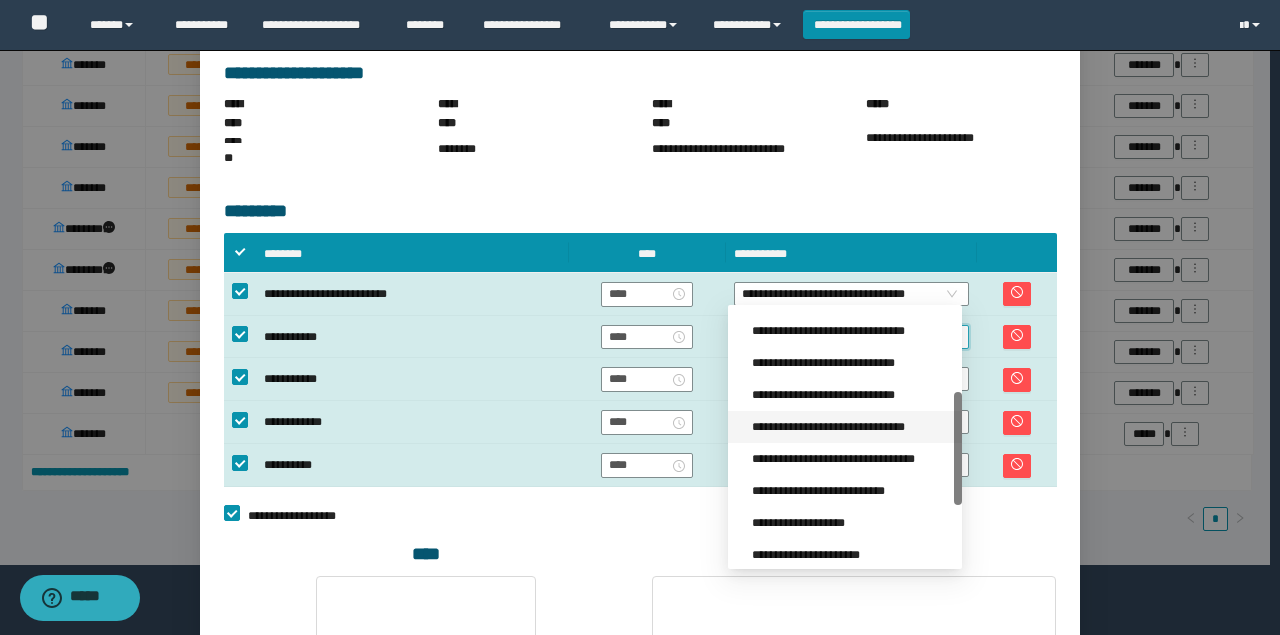 scroll, scrollTop: 0, scrollLeft: 0, axis: both 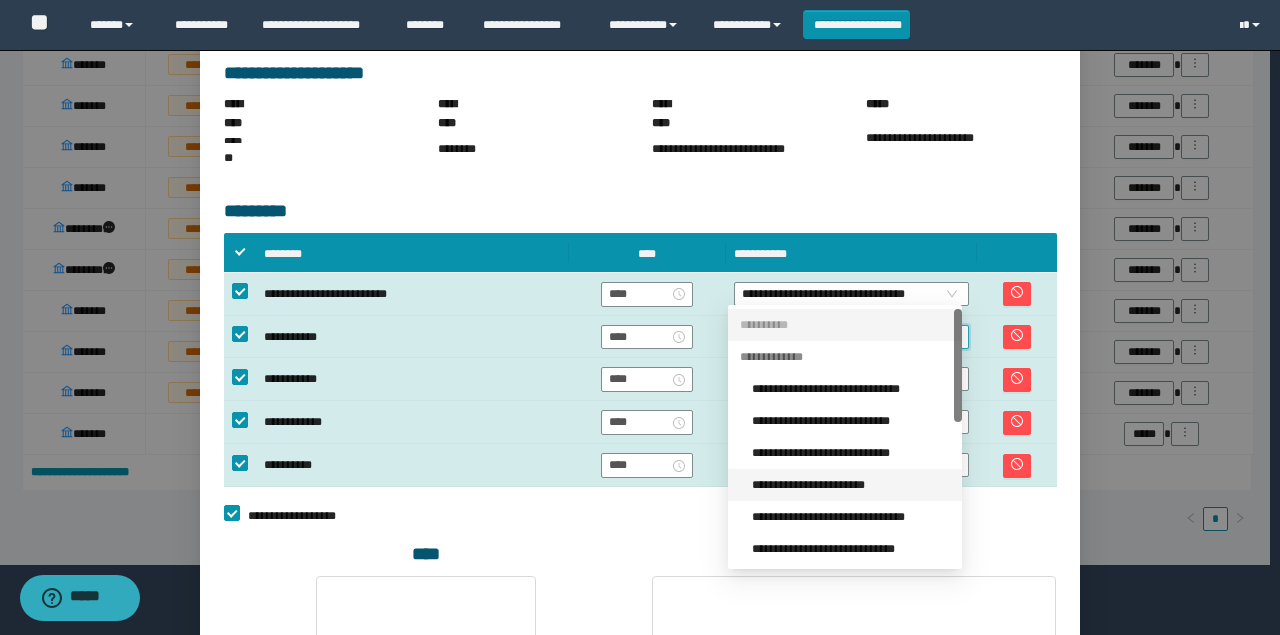 click on "**********" at bounding box center (851, 485) 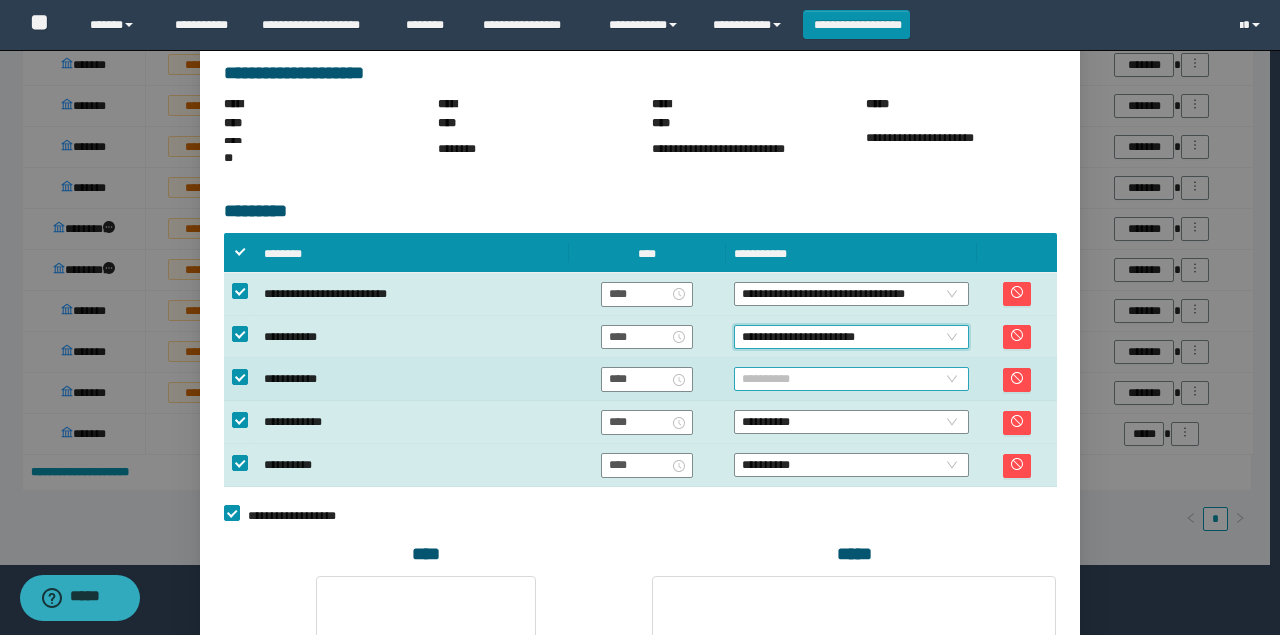 click on "**********" at bounding box center (851, 379) 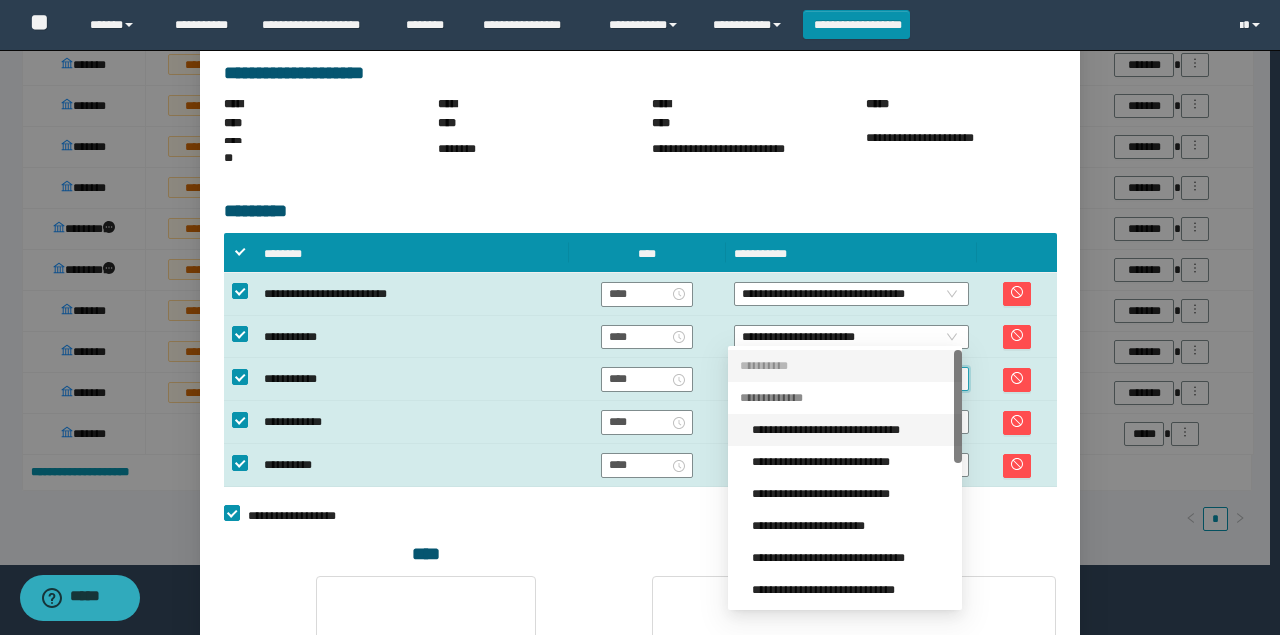 click on "**********" at bounding box center (851, 430) 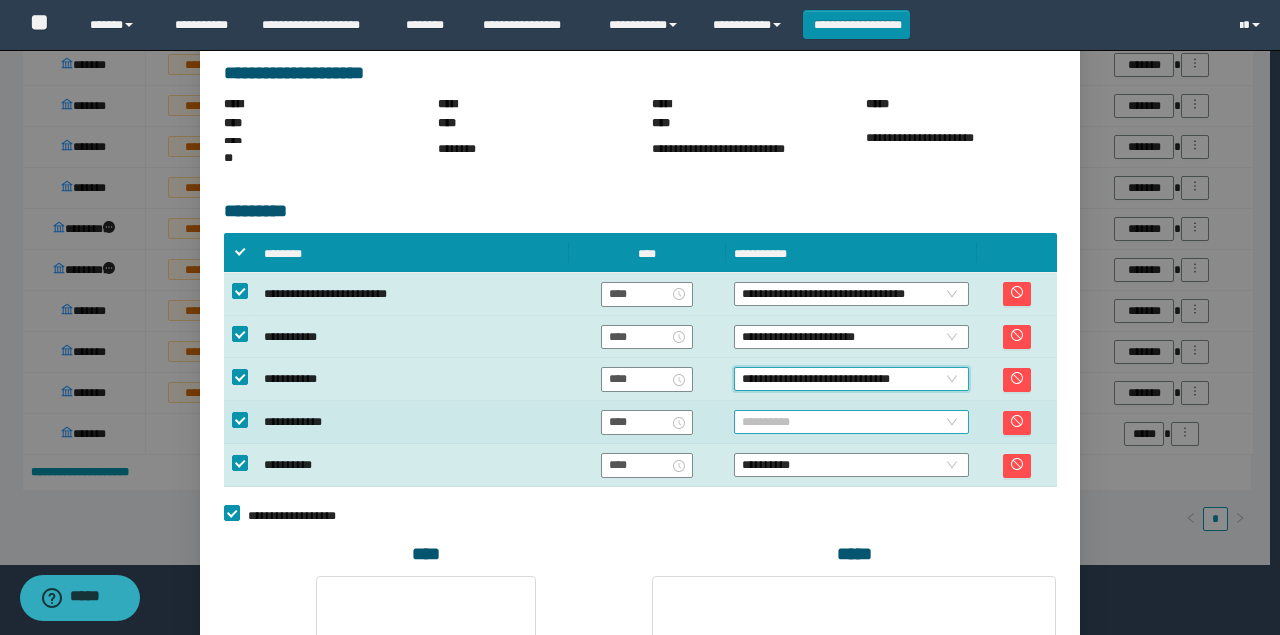 click on "**********" at bounding box center (851, 422) 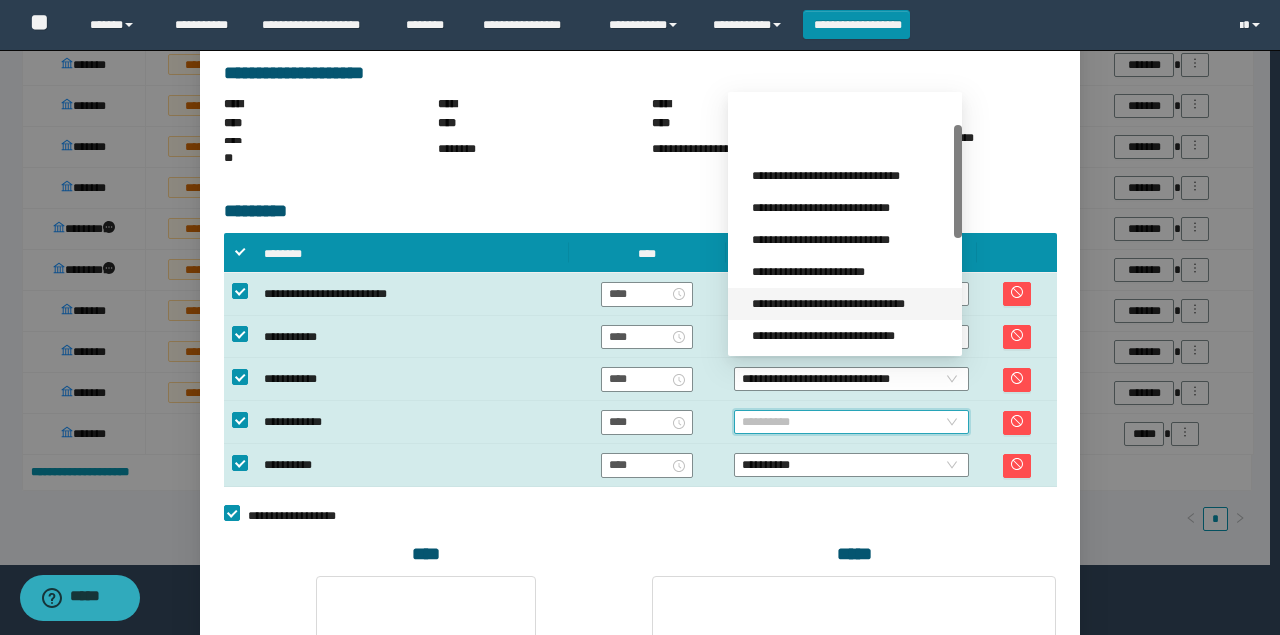 scroll, scrollTop: 320, scrollLeft: 0, axis: vertical 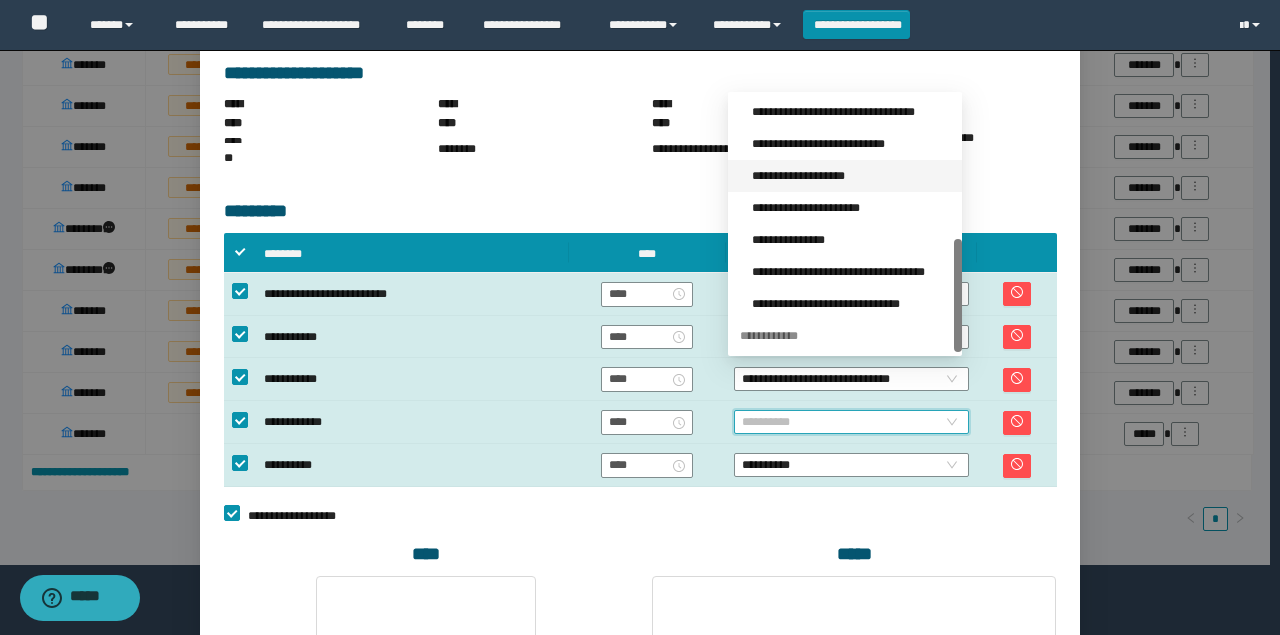 click on "**********" at bounding box center [851, 176] 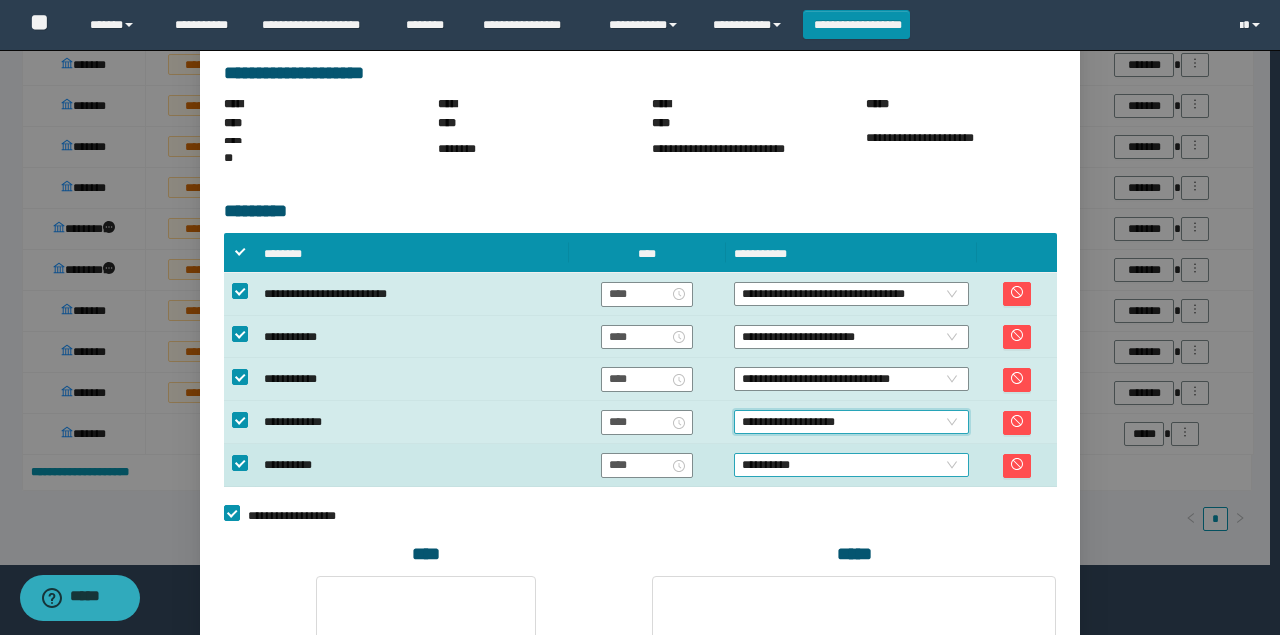 click on "**********" at bounding box center (851, 465) 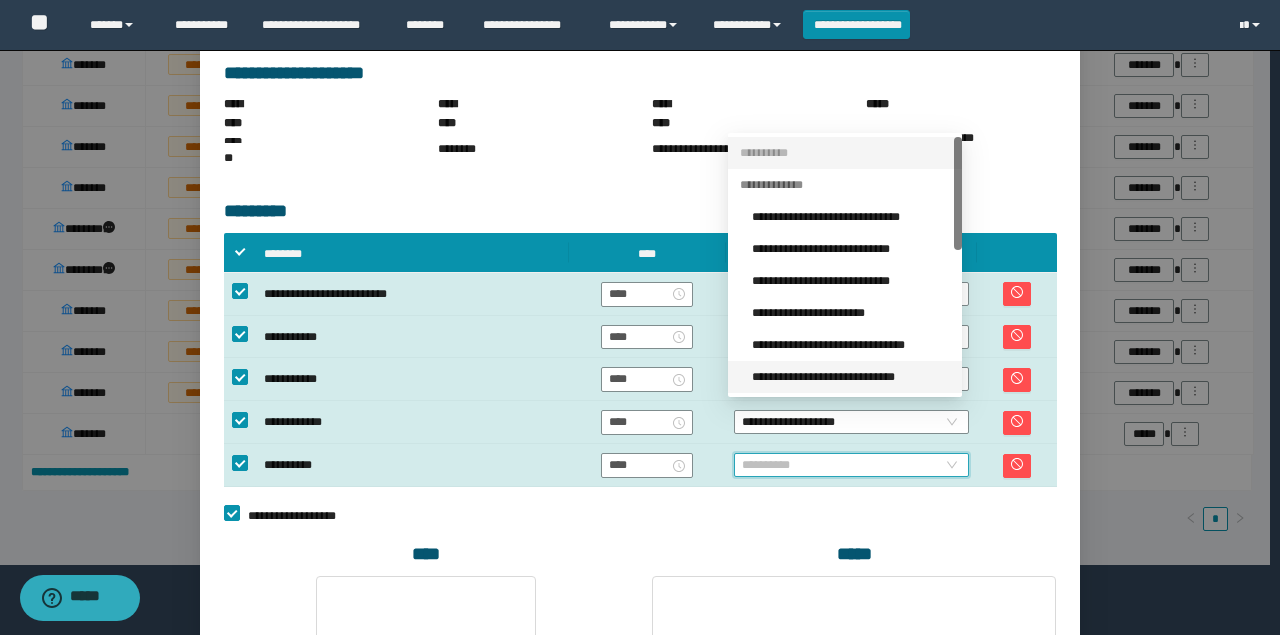 scroll, scrollTop: 320, scrollLeft: 0, axis: vertical 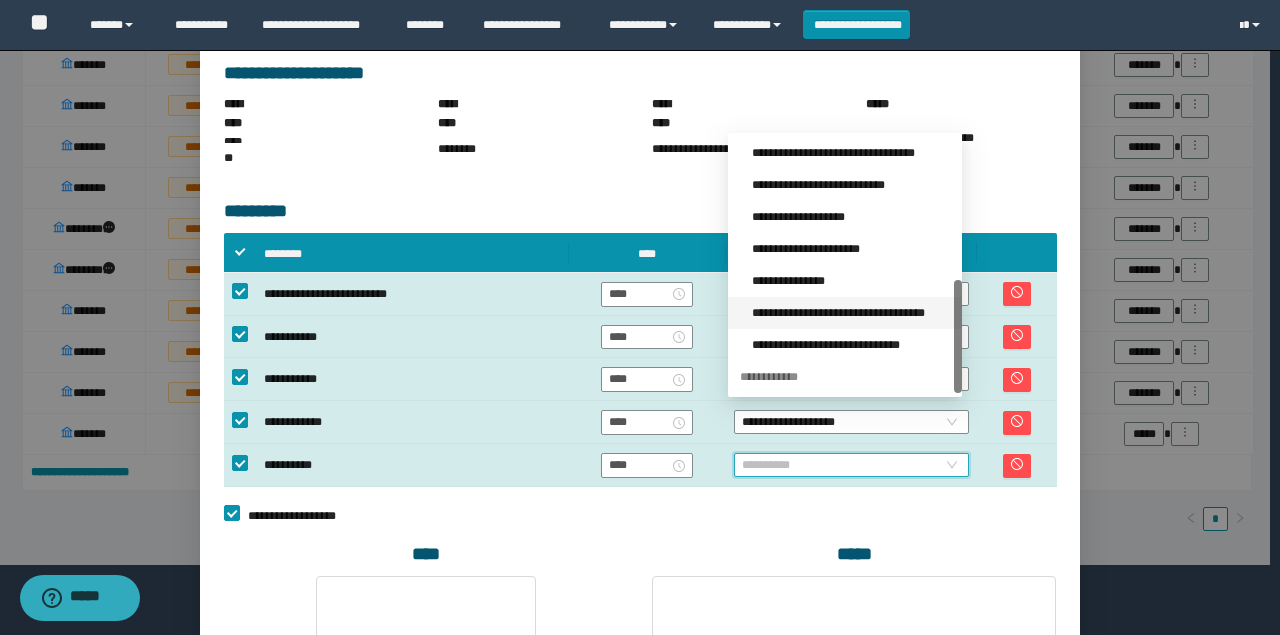 click on "**********" at bounding box center [851, 313] 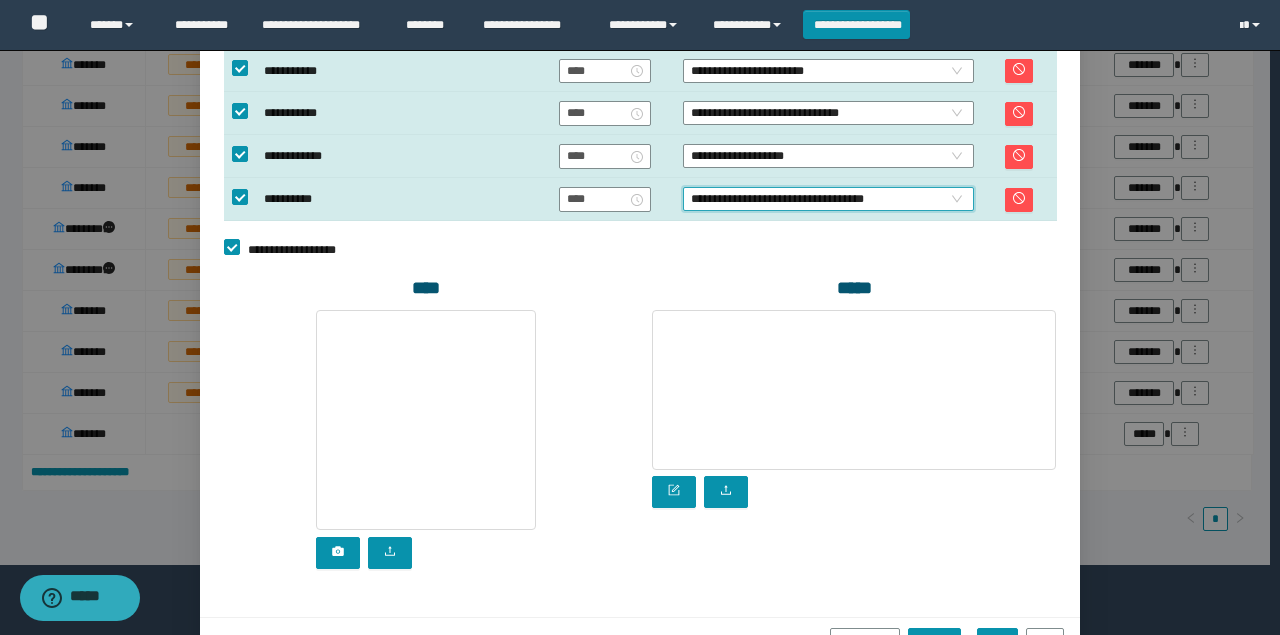 scroll, scrollTop: 680, scrollLeft: 0, axis: vertical 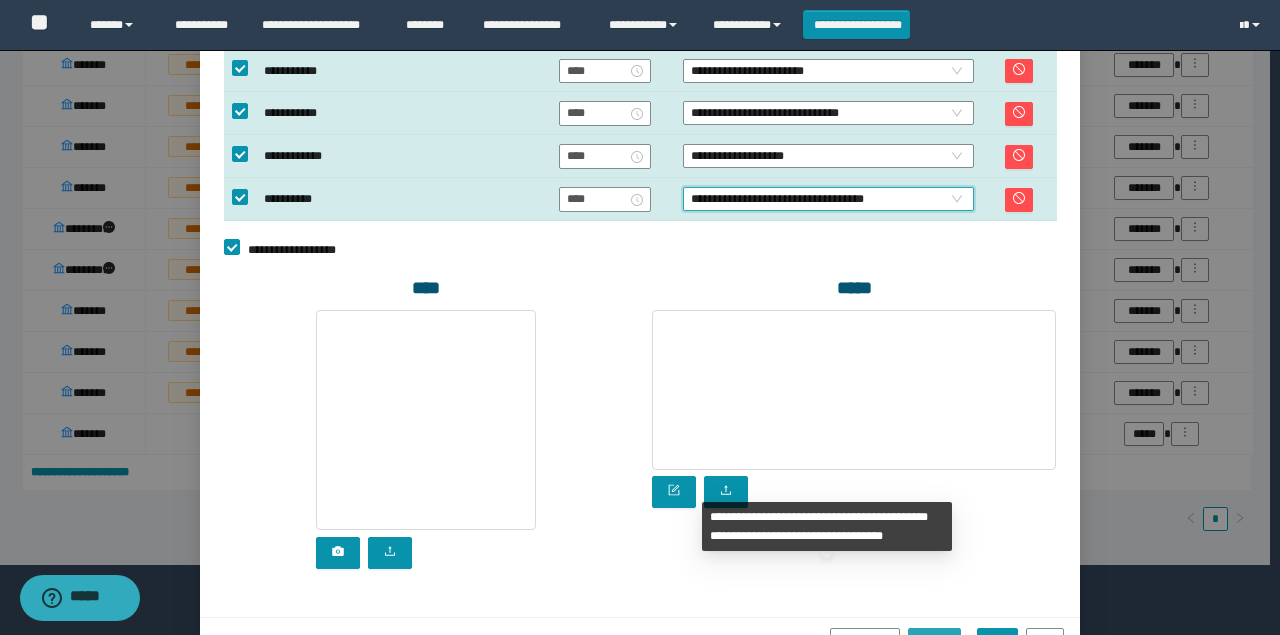 click on "**********" at bounding box center [934, 636] 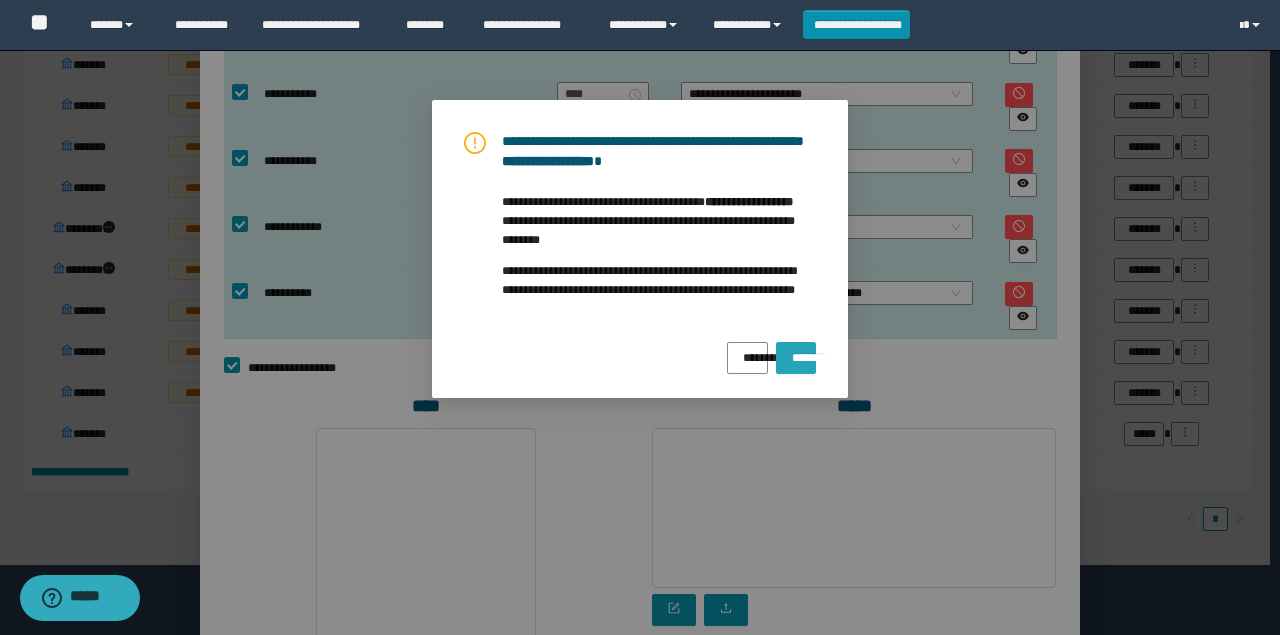 click on "*******" at bounding box center [796, 351] 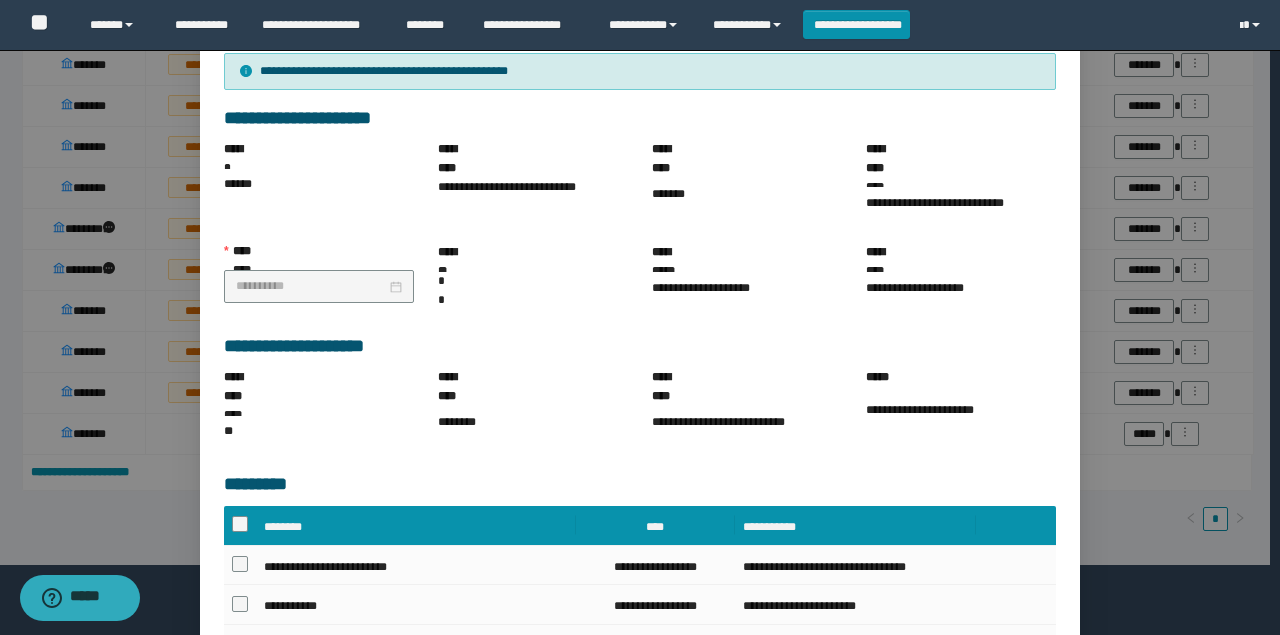 scroll, scrollTop: 164, scrollLeft: 0, axis: vertical 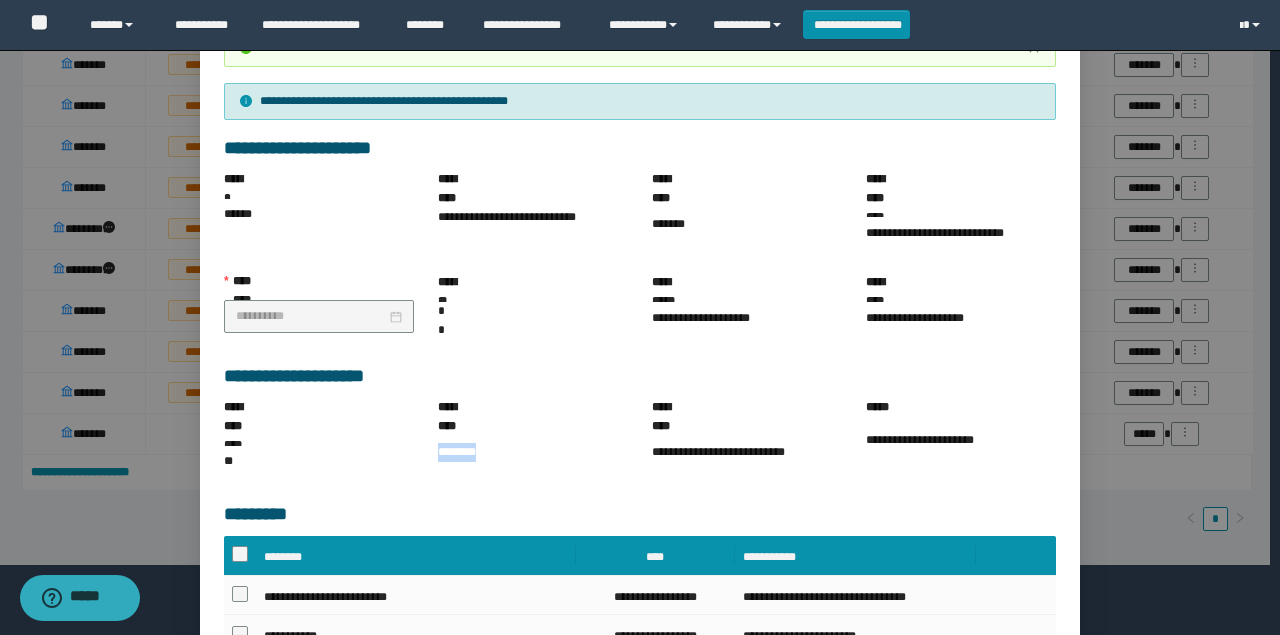 drag, startPoint x: 488, startPoint y: 417, endPoint x: 435, endPoint y: 421, distance: 53.15073 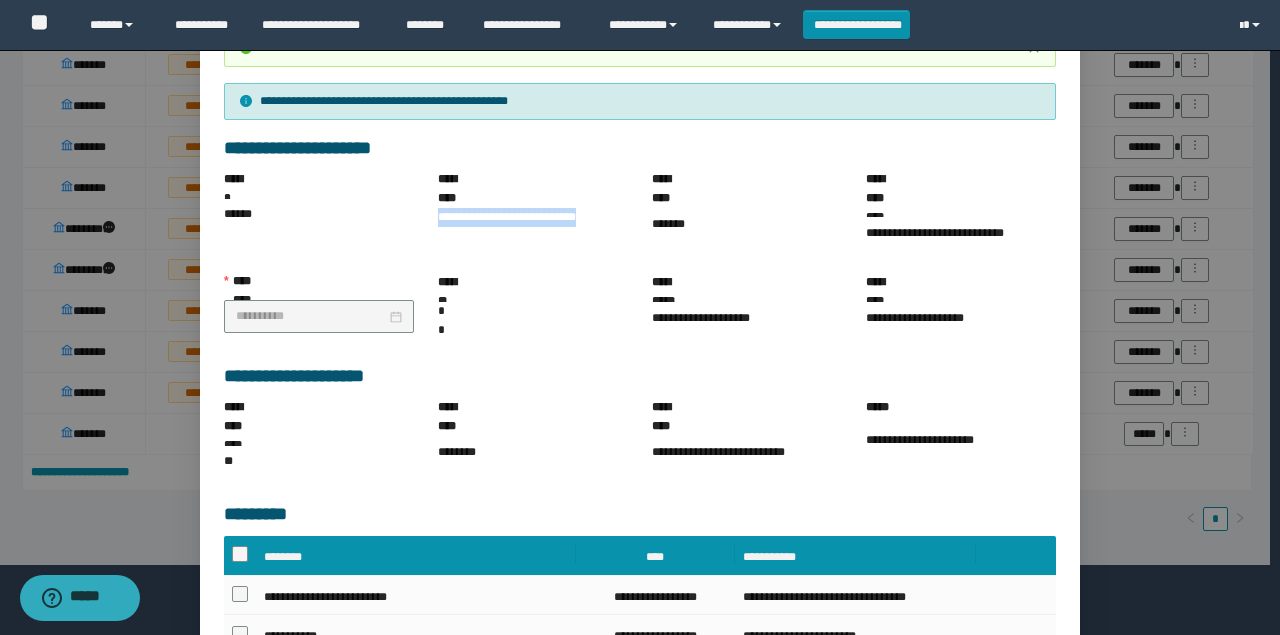 drag, startPoint x: 440, startPoint y: 218, endPoint x: 434, endPoint y: 205, distance: 14.3178215 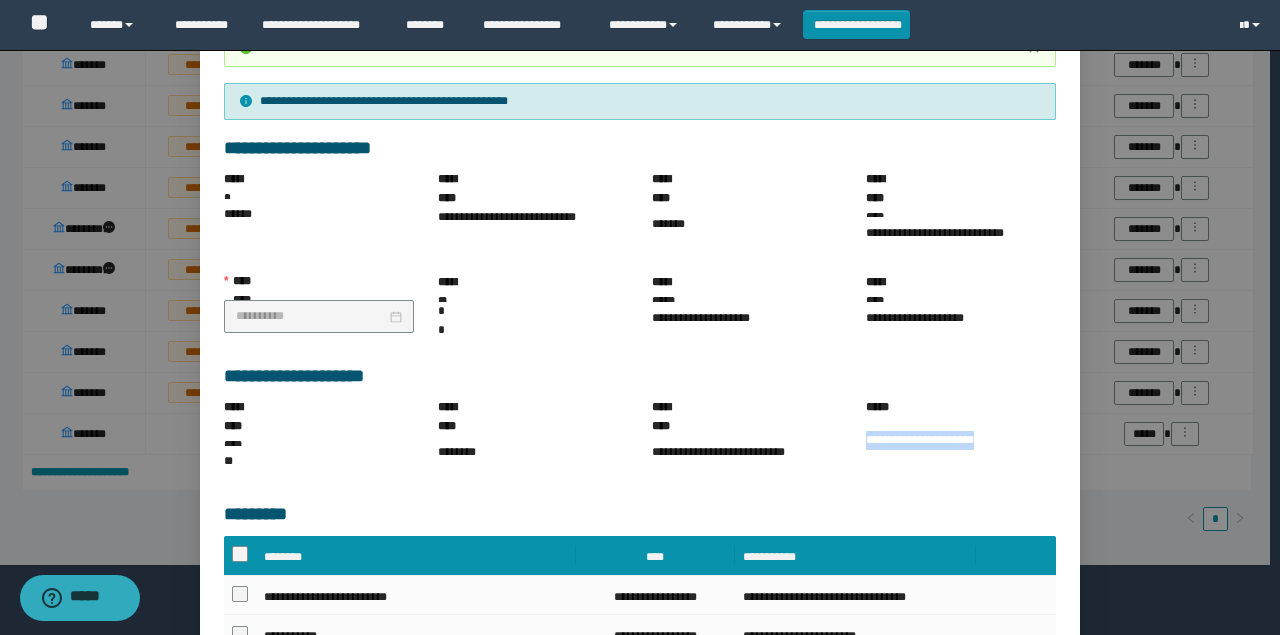drag, startPoint x: 998, startPoint y: 420, endPoint x: 860, endPoint y: 420, distance: 138 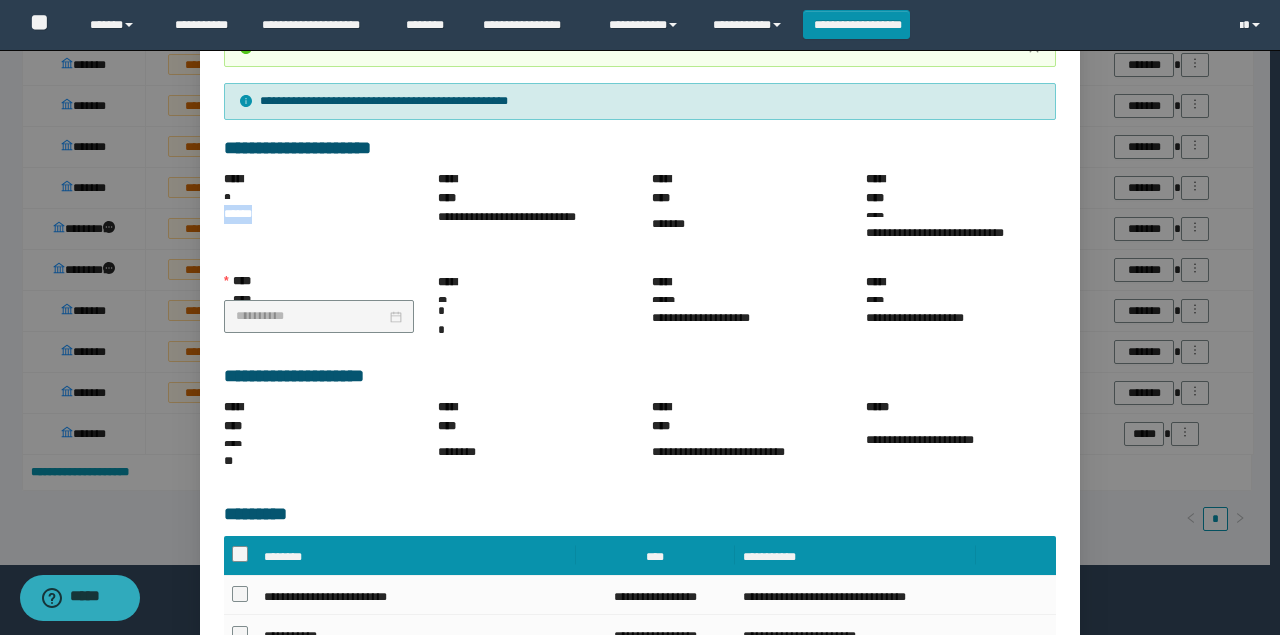 drag, startPoint x: 253, startPoint y: 209, endPoint x: 218, endPoint y: 210, distance: 35.014282 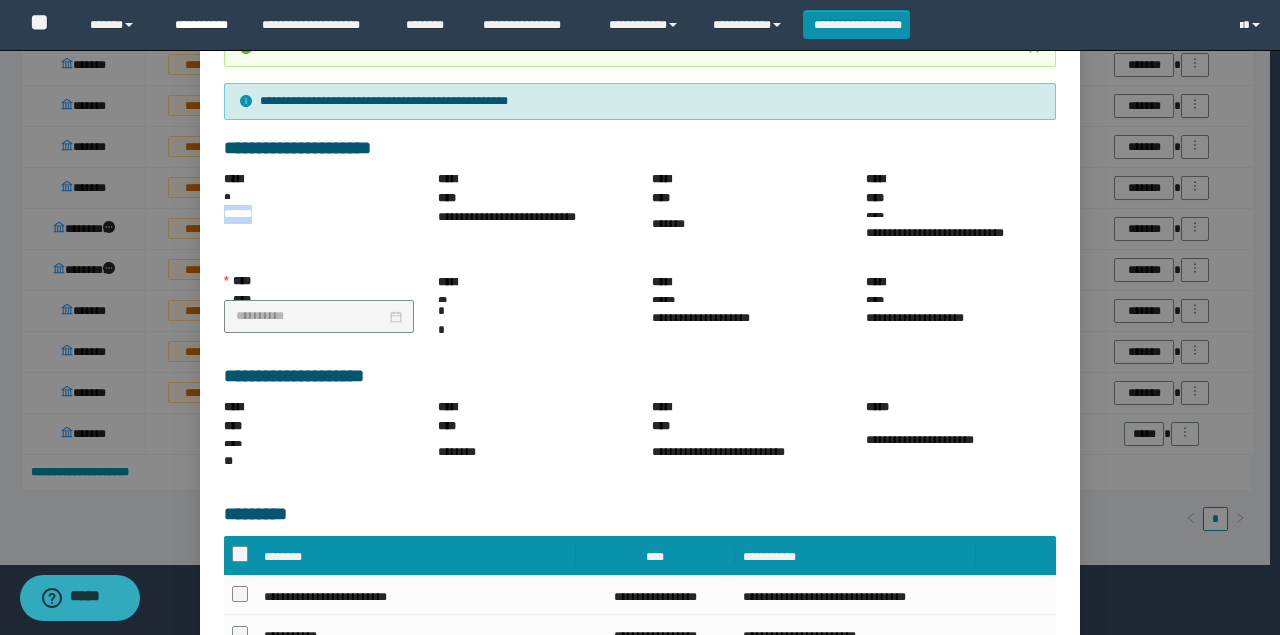 click on "**********" at bounding box center (203, 25) 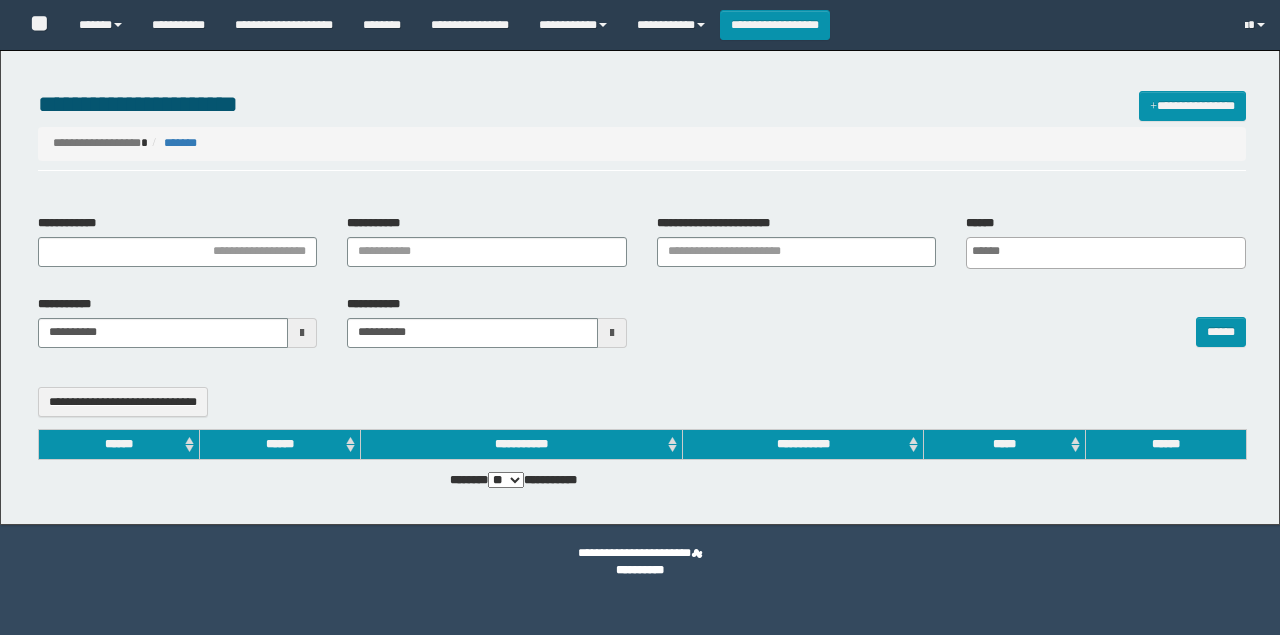 select 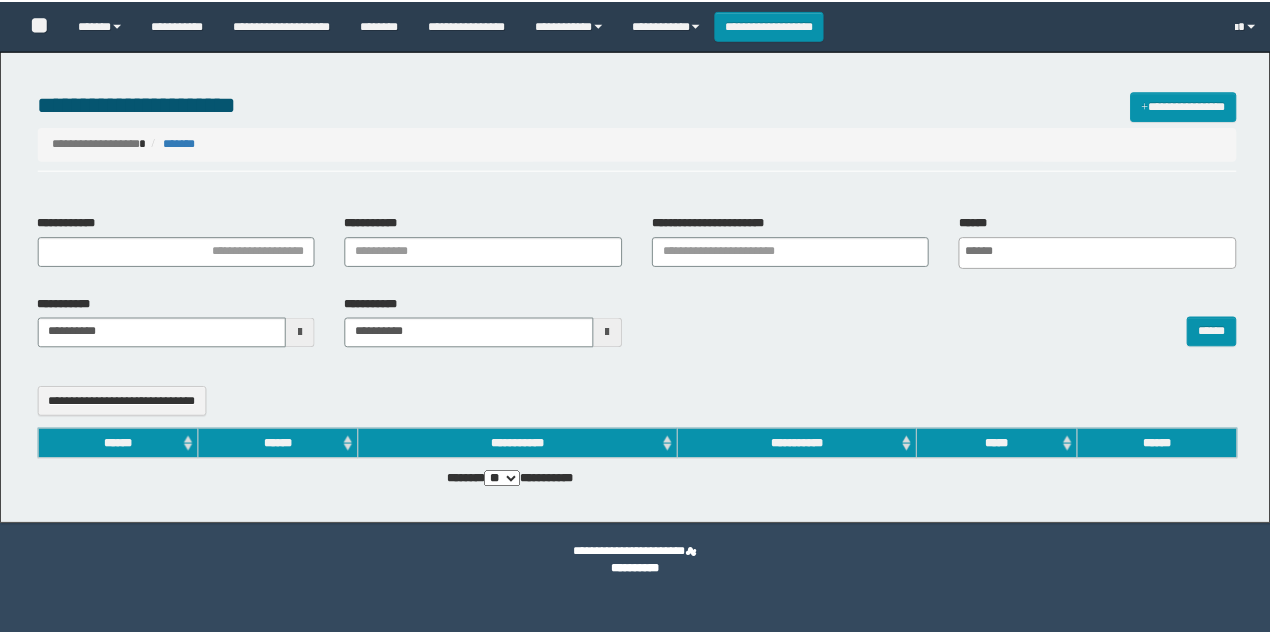 scroll, scrollTop: 0, scrollLeft: 0, axis: both 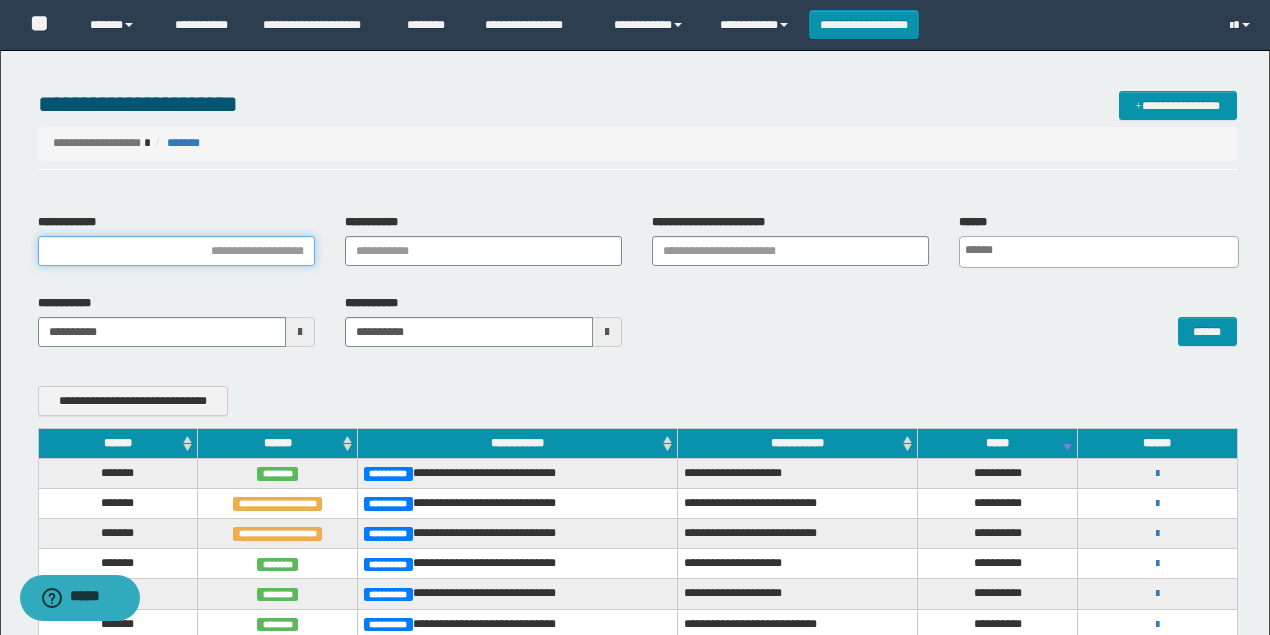 click on "**********" at bounding box center (176, 251) 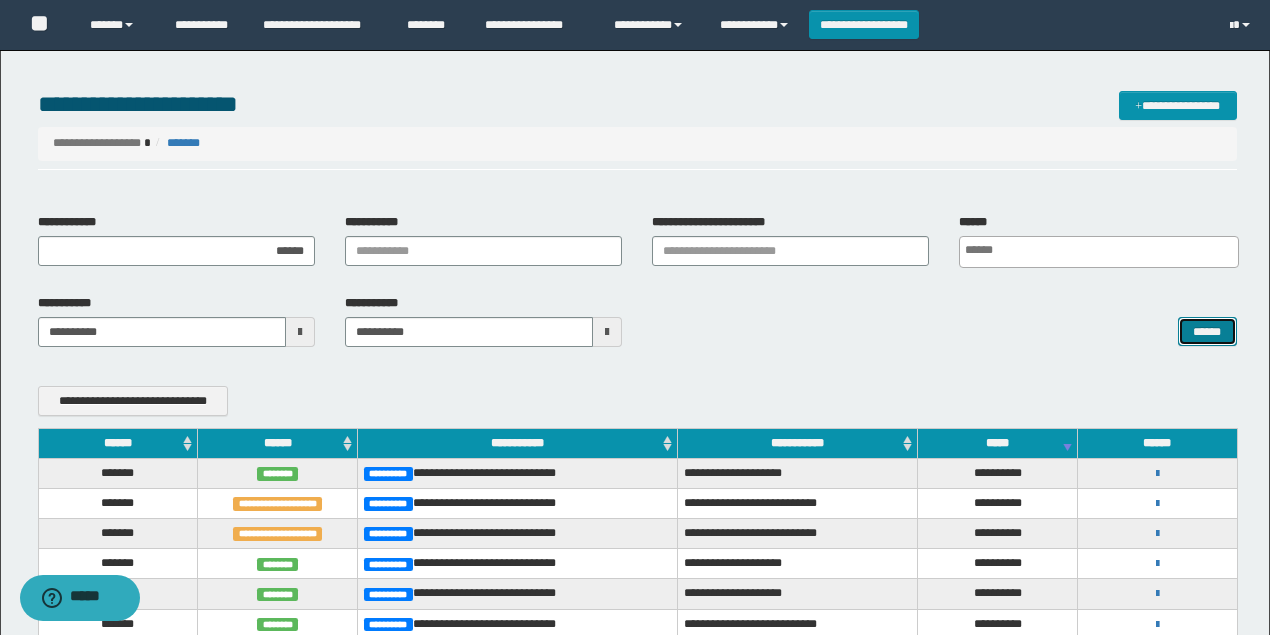 click on "******" at bounding box center (1207, 331) 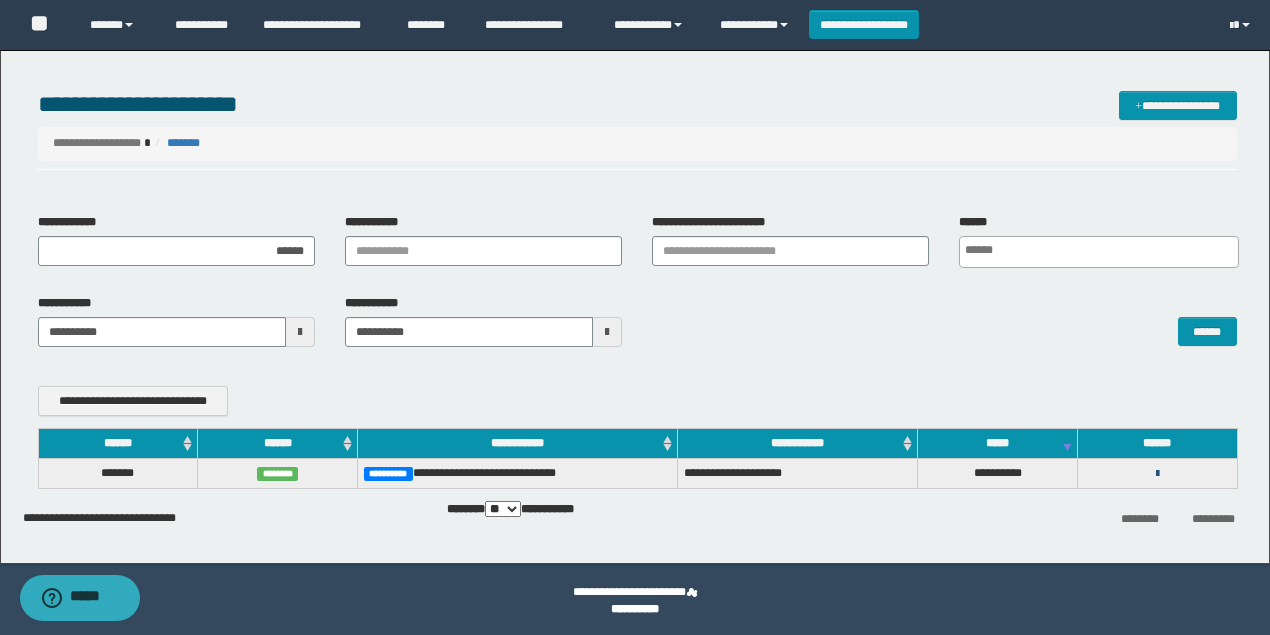 click at bounding box center (1157, 474) 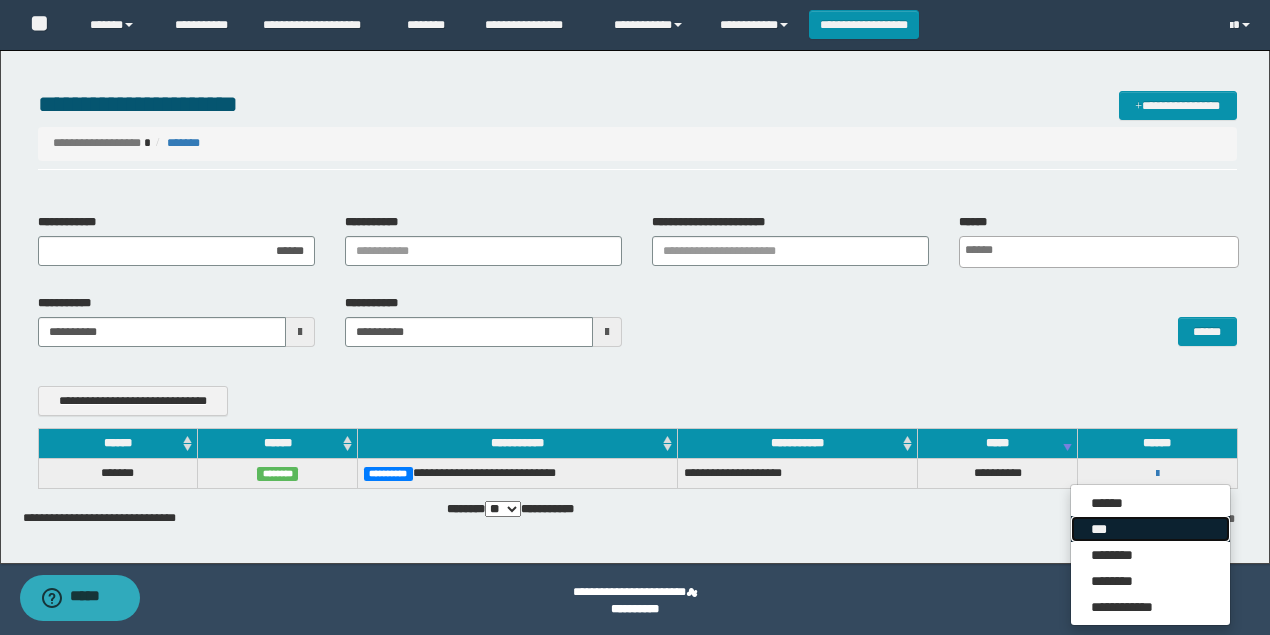 click on "***" at bounding box center [1150, 529] 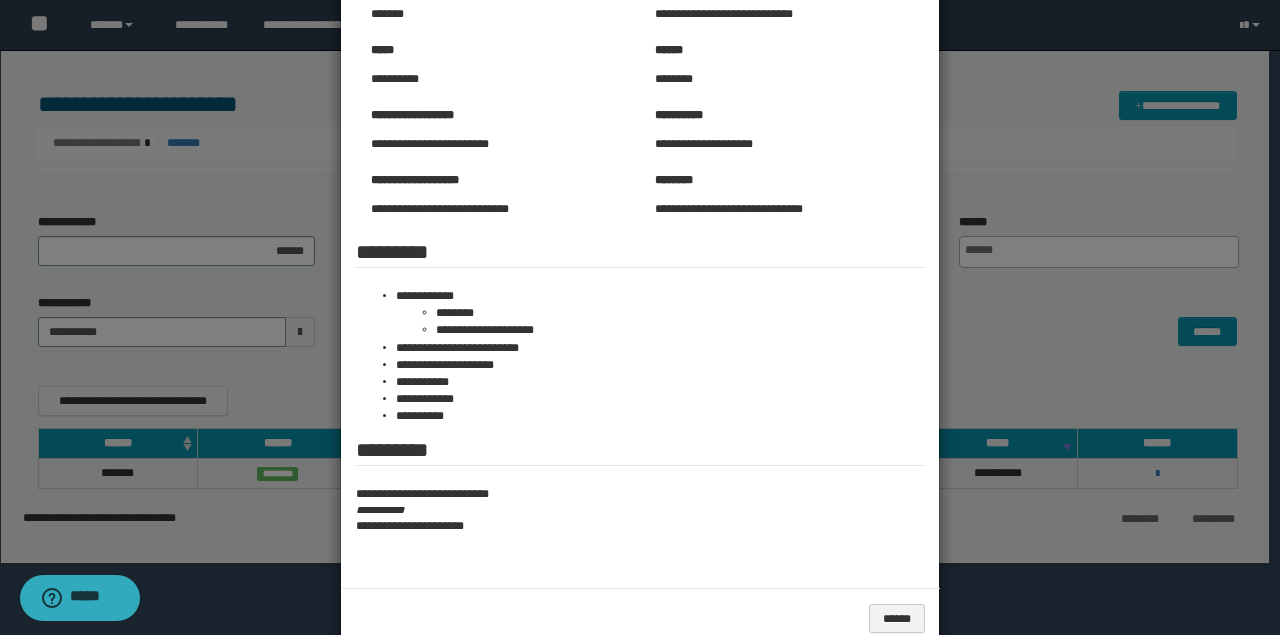 scroll, scrollTop: 114, scrollLeft: 0, axis: vertical 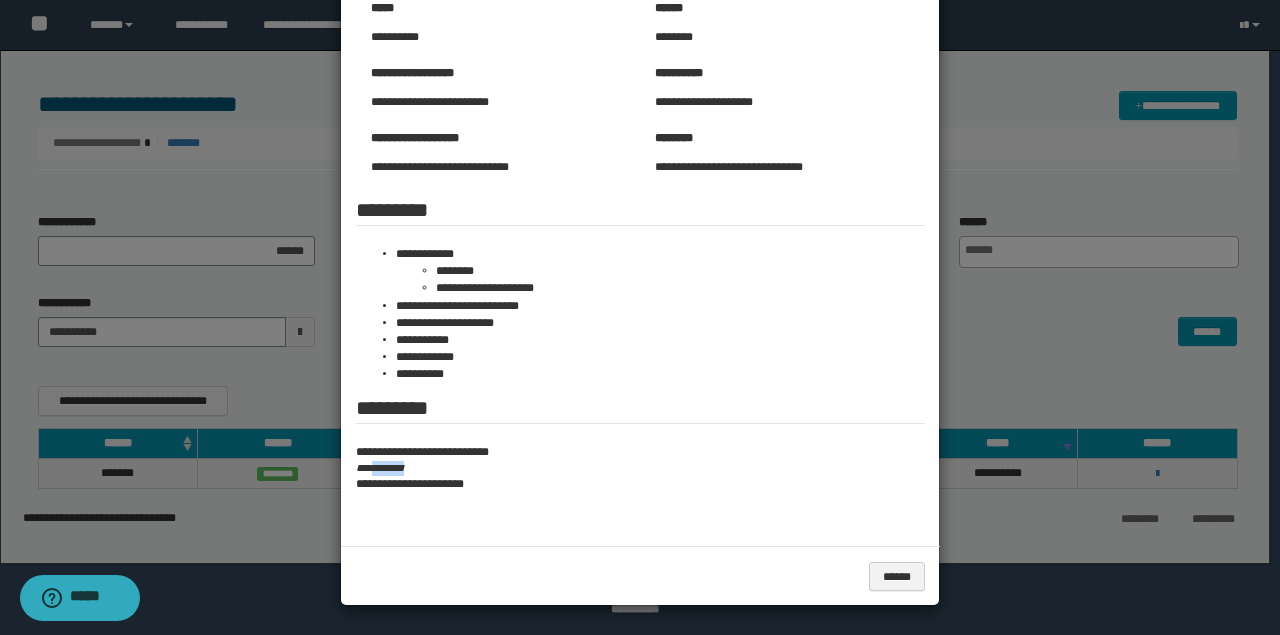 drag, startPoint x: 422, startPoint y: 466, endPoint x: 372, endPoint y: 466, distance: 50 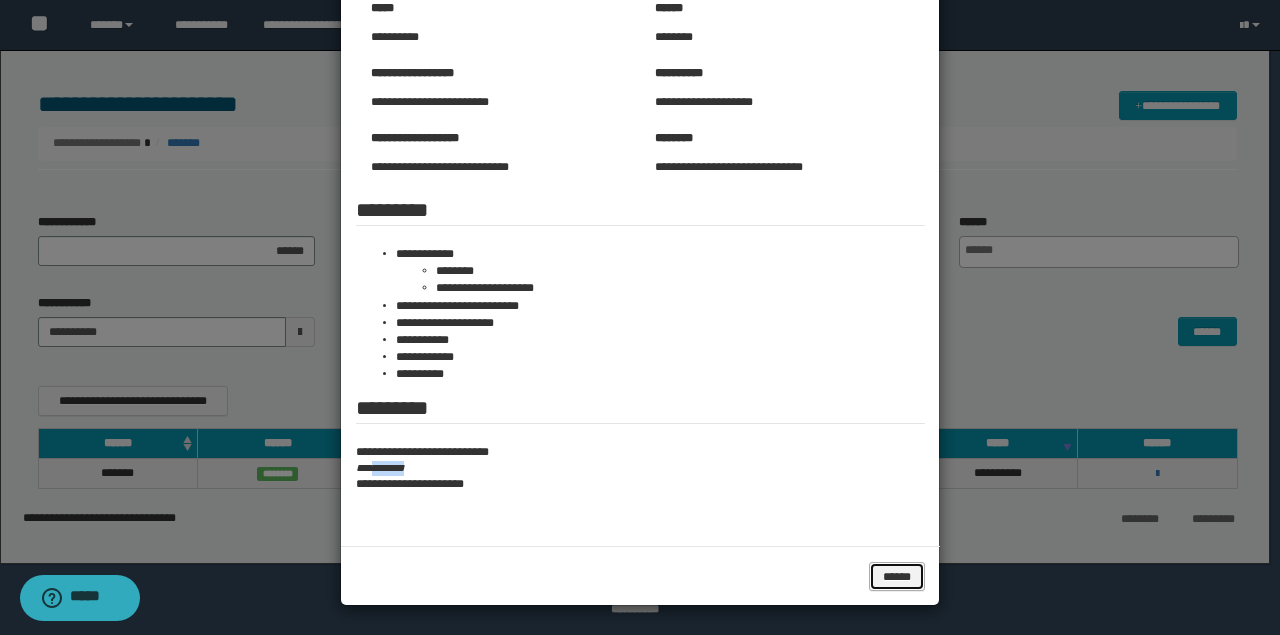 click on "******" at bounding box center [896, 576] 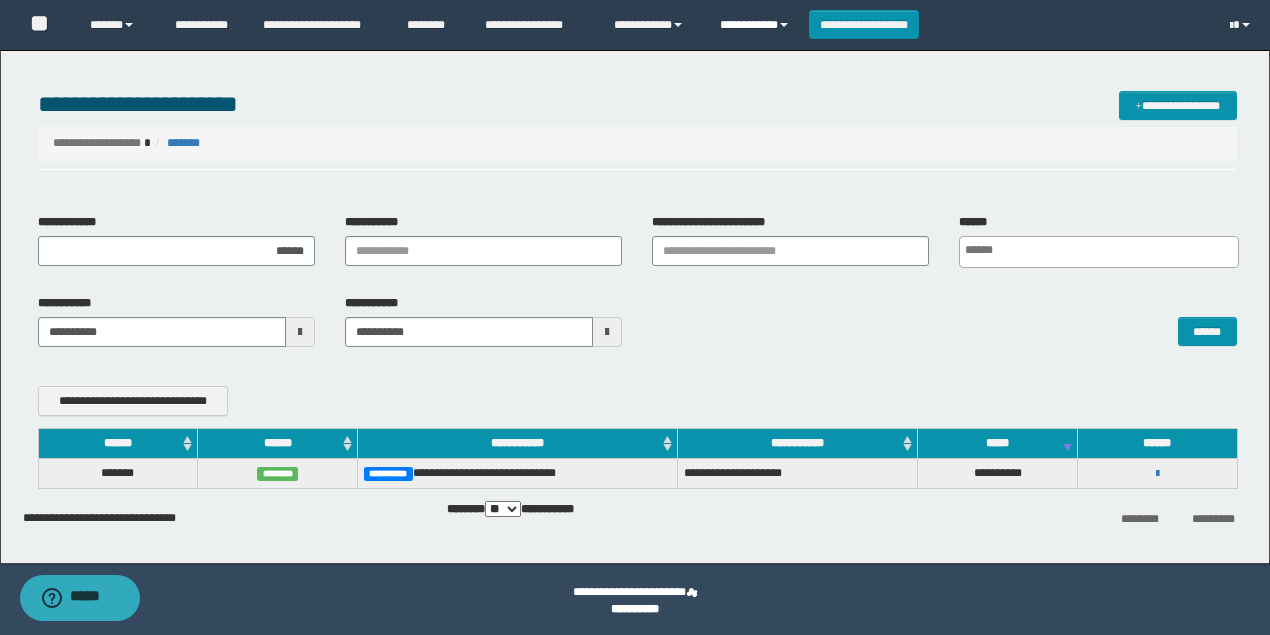 click on "**********" at bounding box center (757, 25) 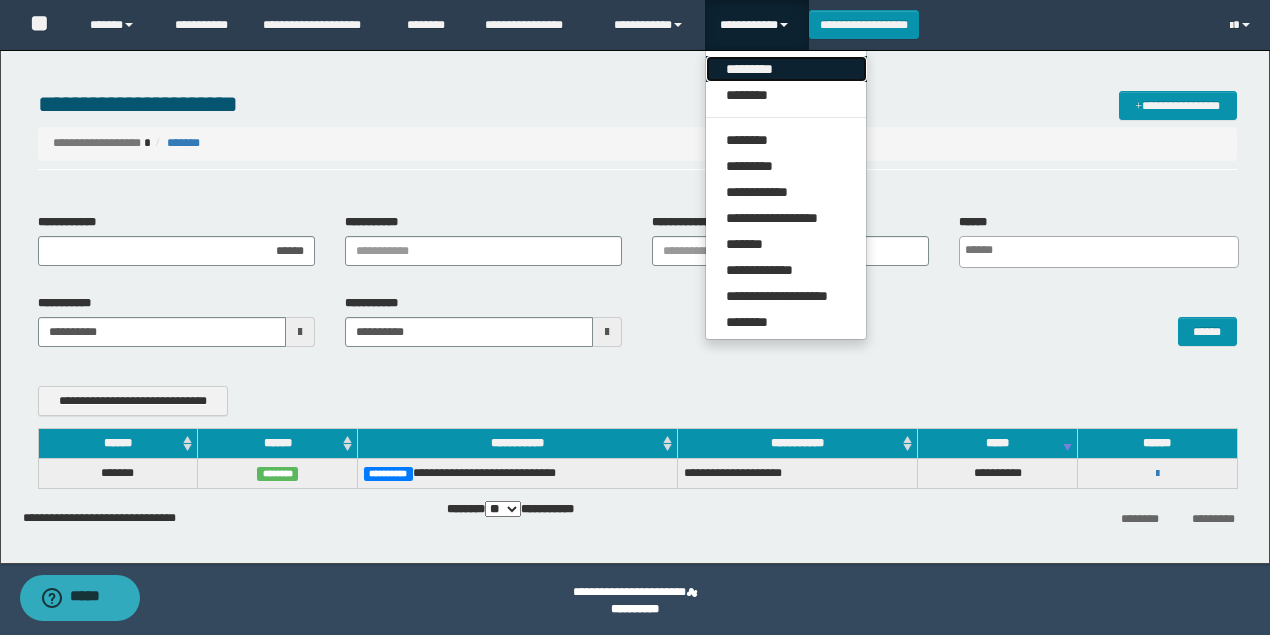 click on "*********" at bounding box center (786, 69) 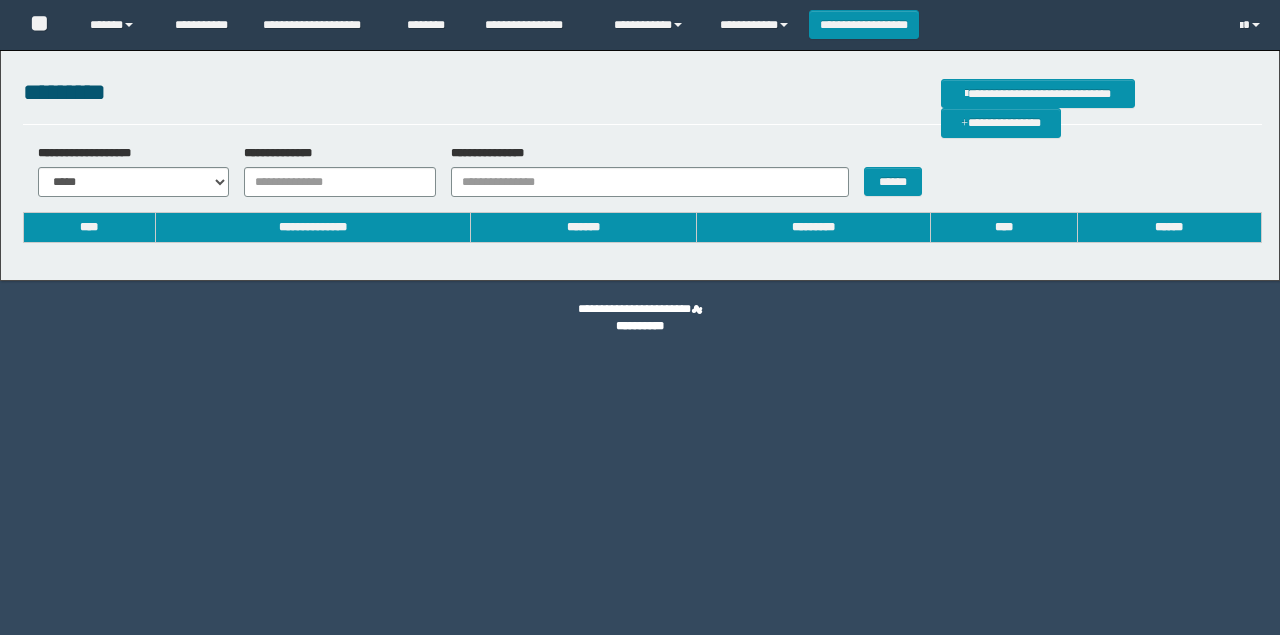 scroll, scrollTop: 0, scrollLeft: 0, axis: both 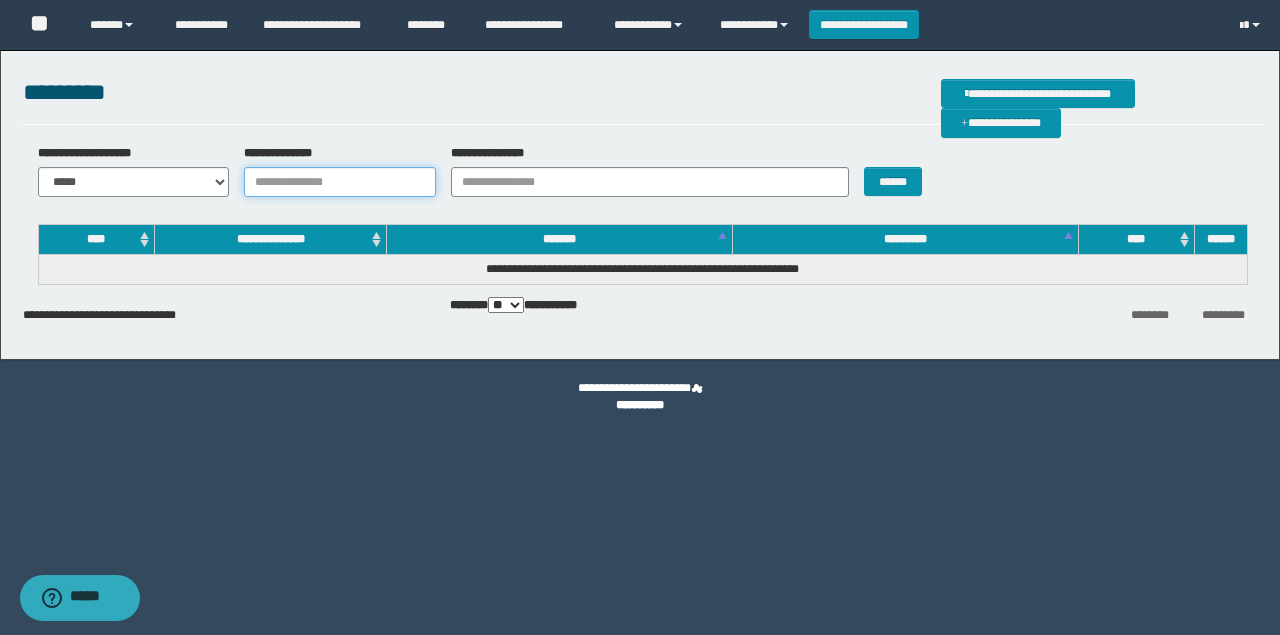 click on "**********" at bounding box center [340, 182] 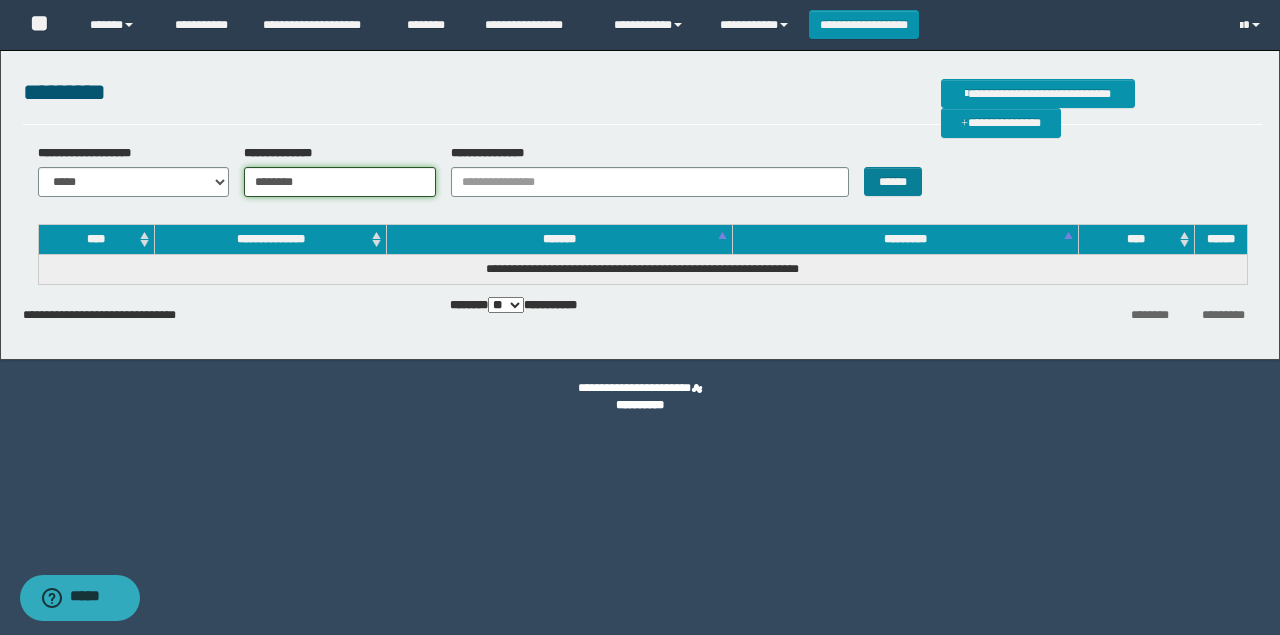 type on "********" 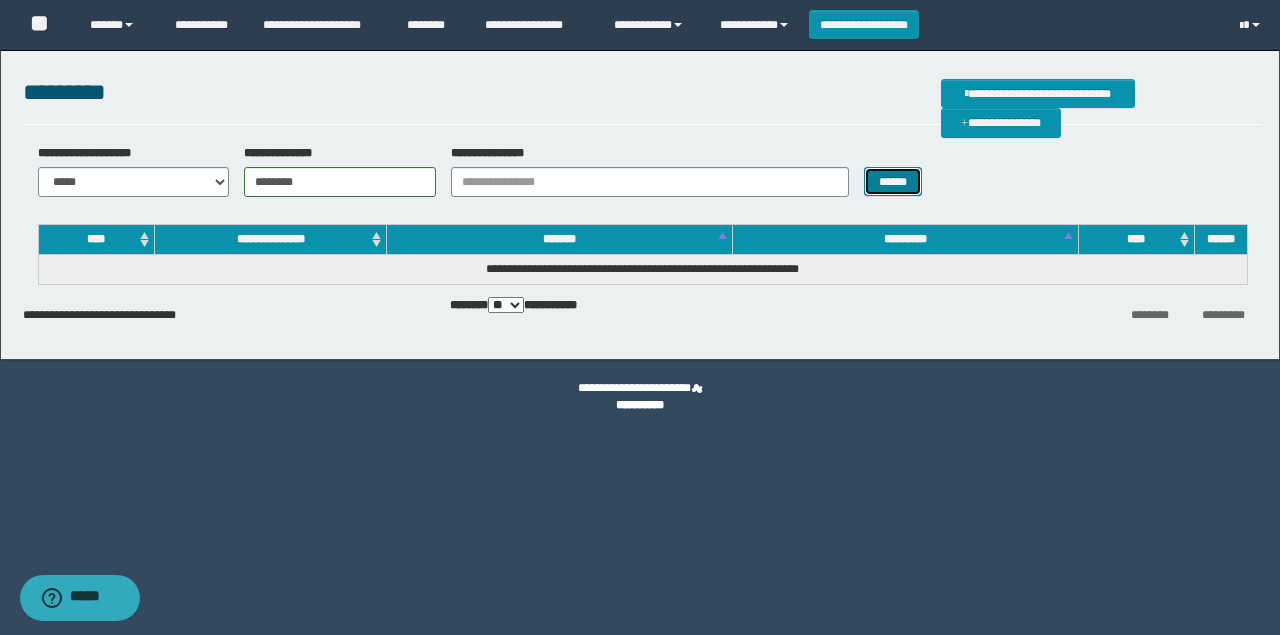 click on "******" at bounding box center [893, 181] 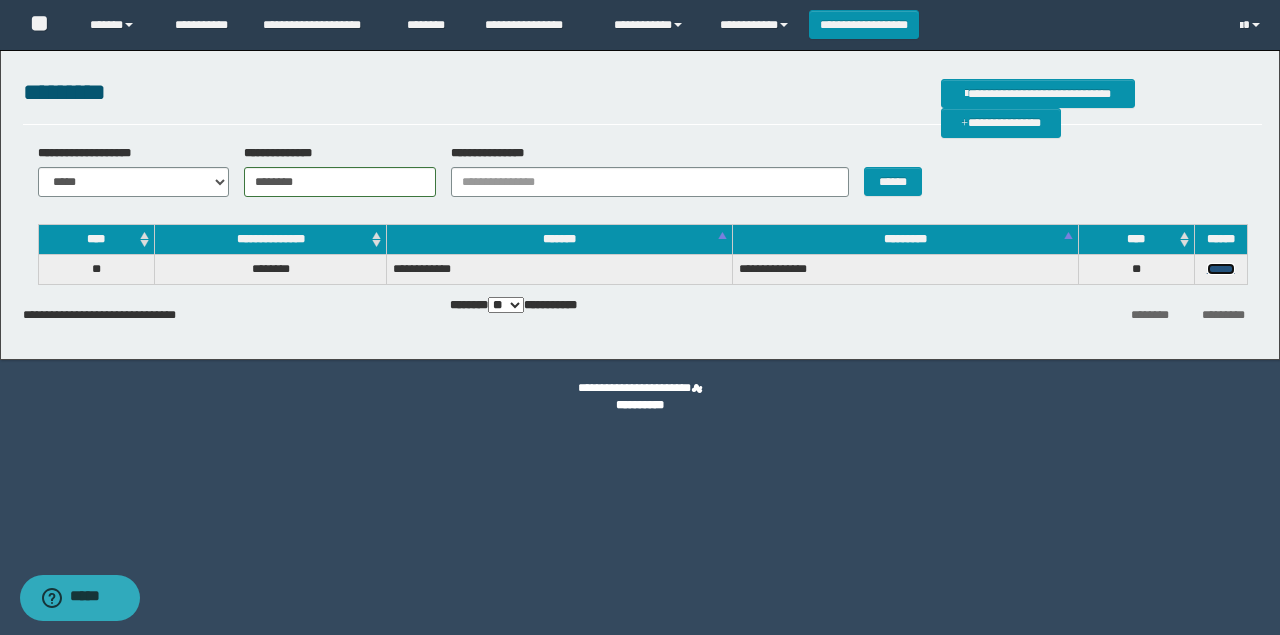 click on "******" at bounding box center (1221, 269) 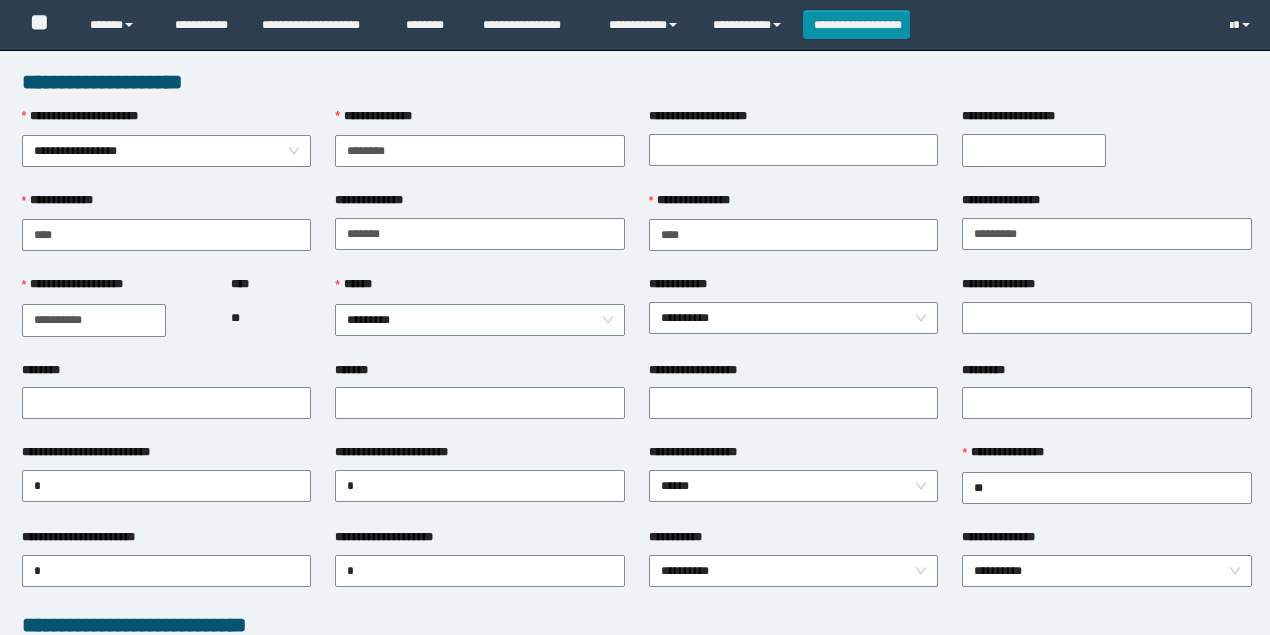 scroll, scrollTop: 400, scrollLeft: 0, axis: vertical 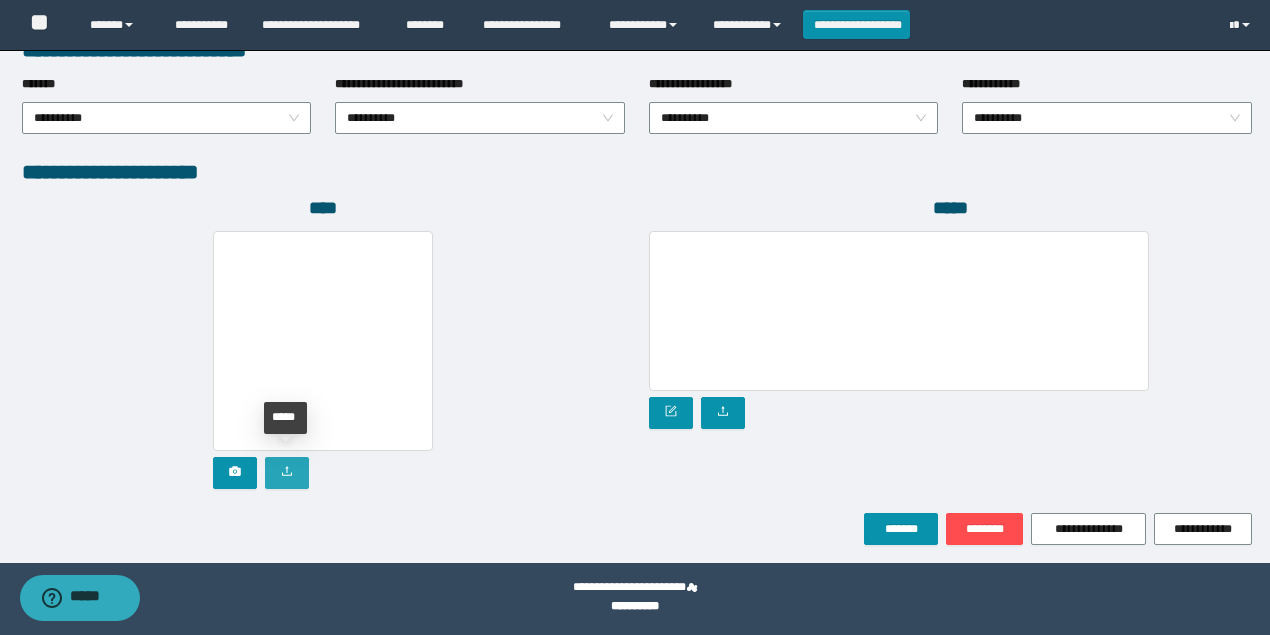 click 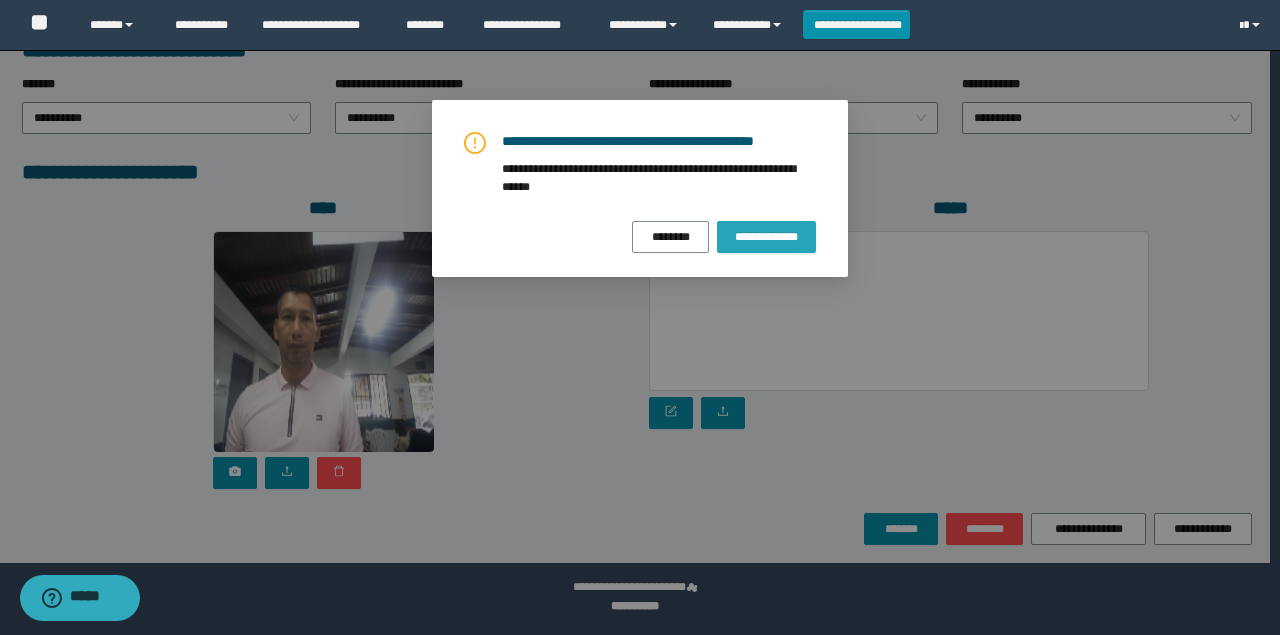 click on "**********" at bounding box center [766, 237] 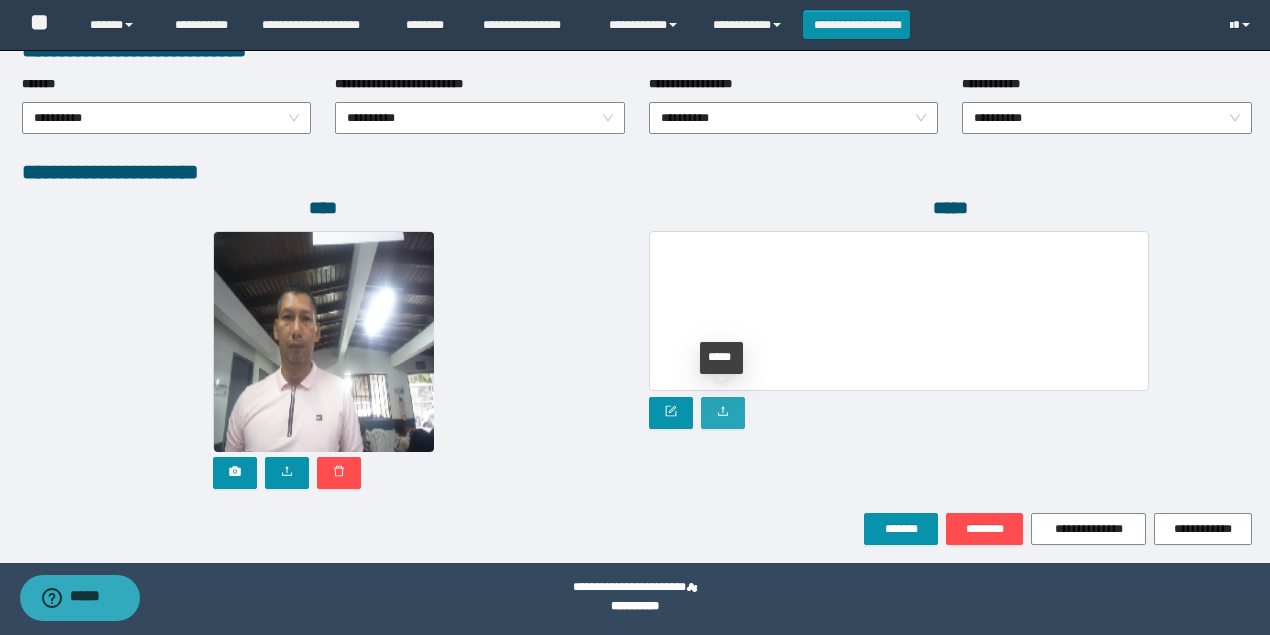 click 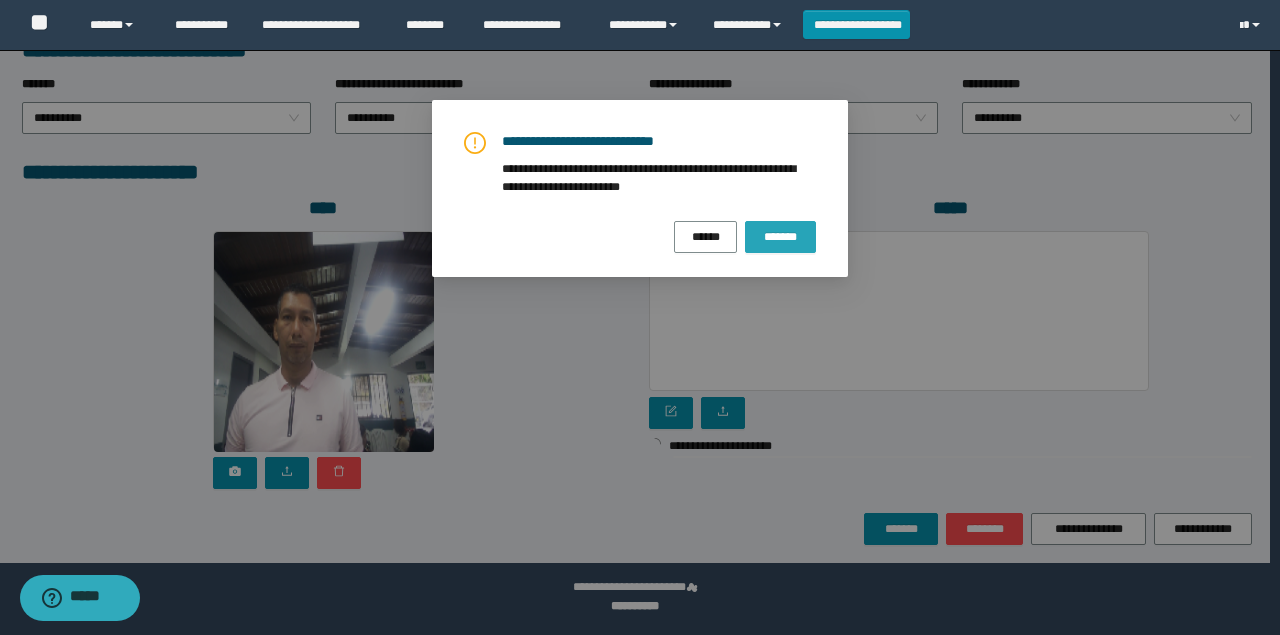 click on "*******" at bounding box center [780, 237] 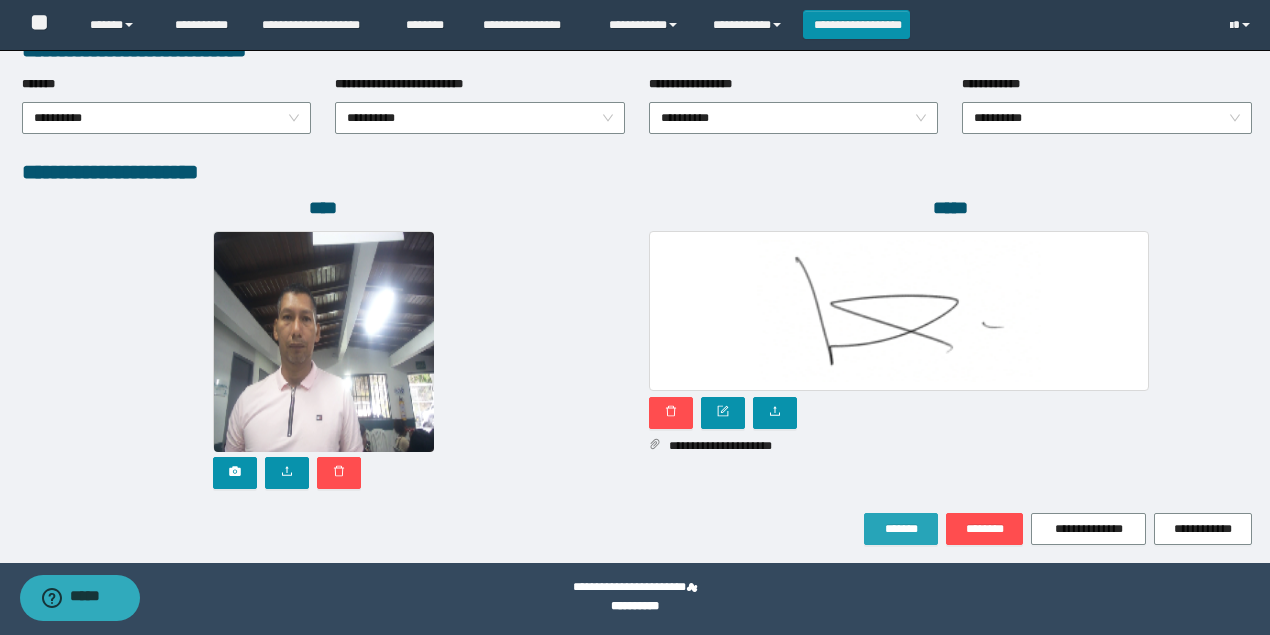 click on "*******" at bounding box center [901, 529] 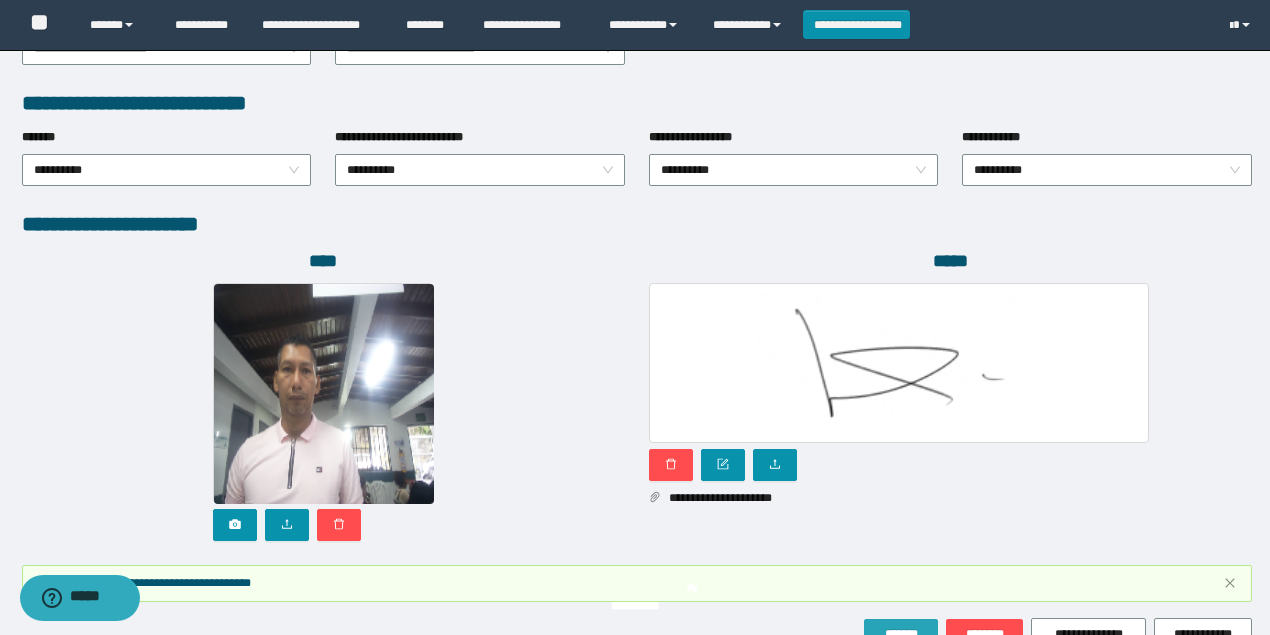 scroll, scrollTop: 1121, scrollLeft: 0, axis: vertical 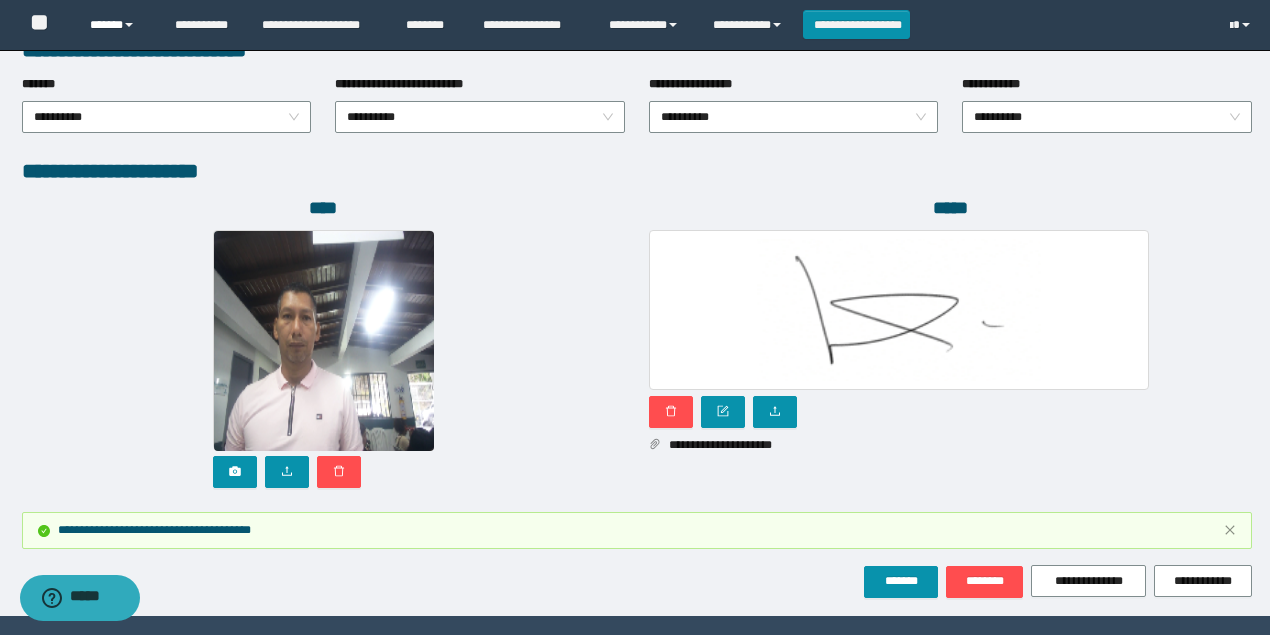 click on "******" at bounding box center (117, 25) 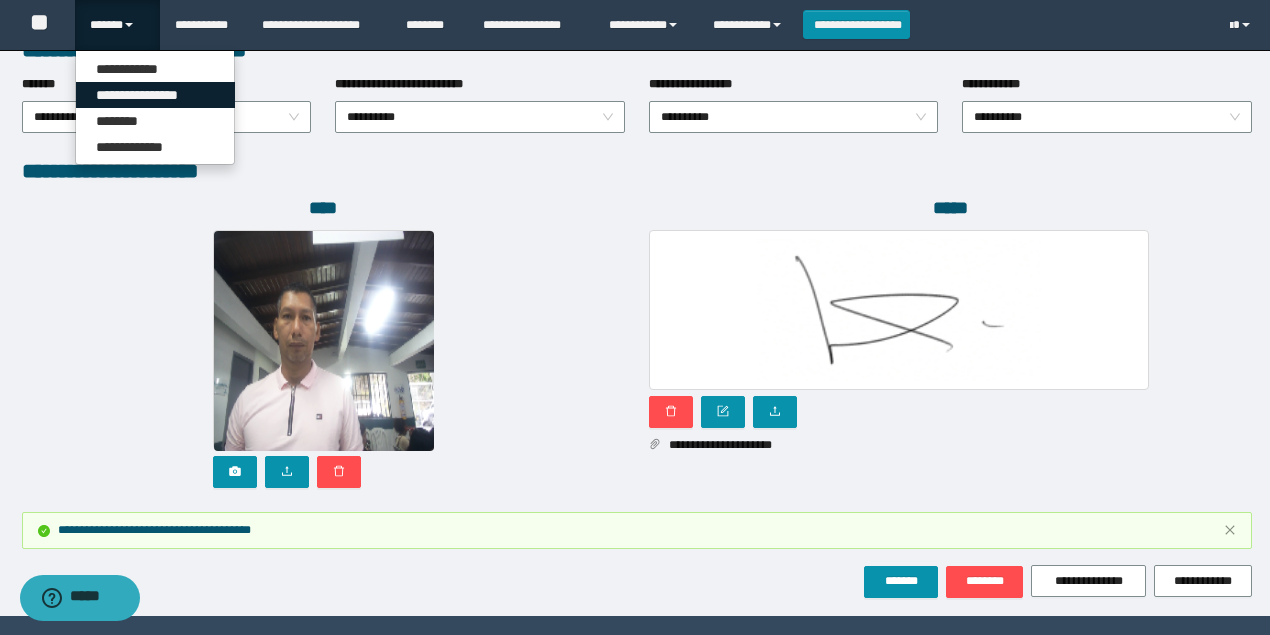 click on "**********" at bounding box center (155, 95) 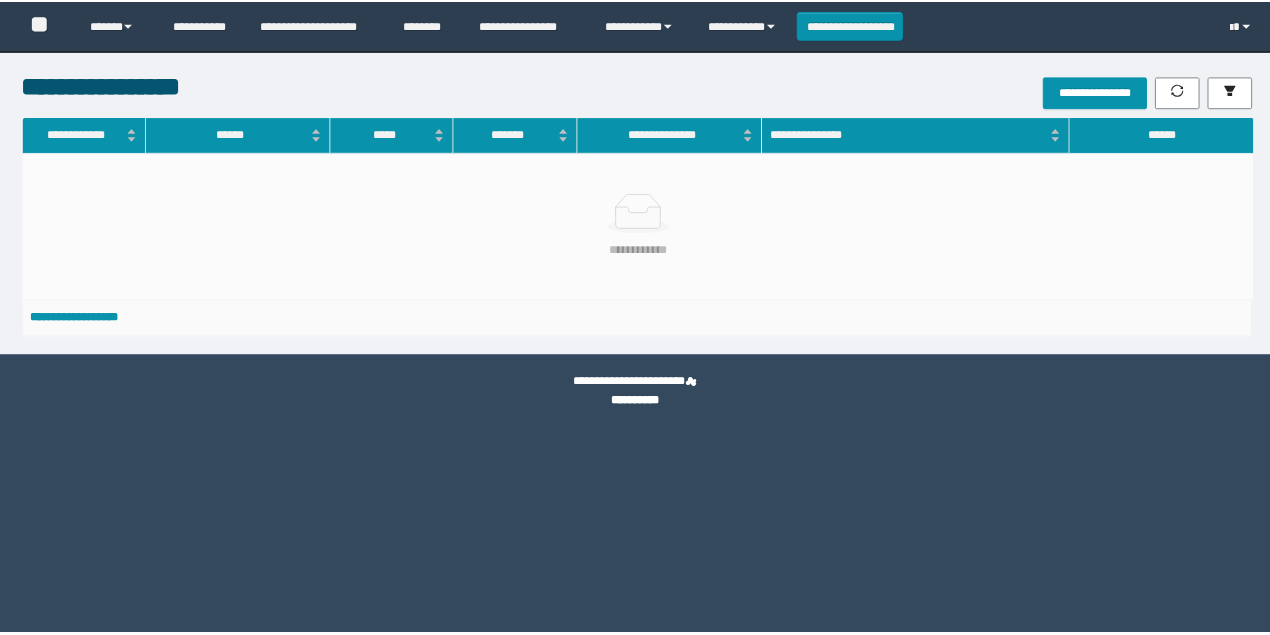 scroll, scrollTop: 0, scrollLeft: 0, axis: both 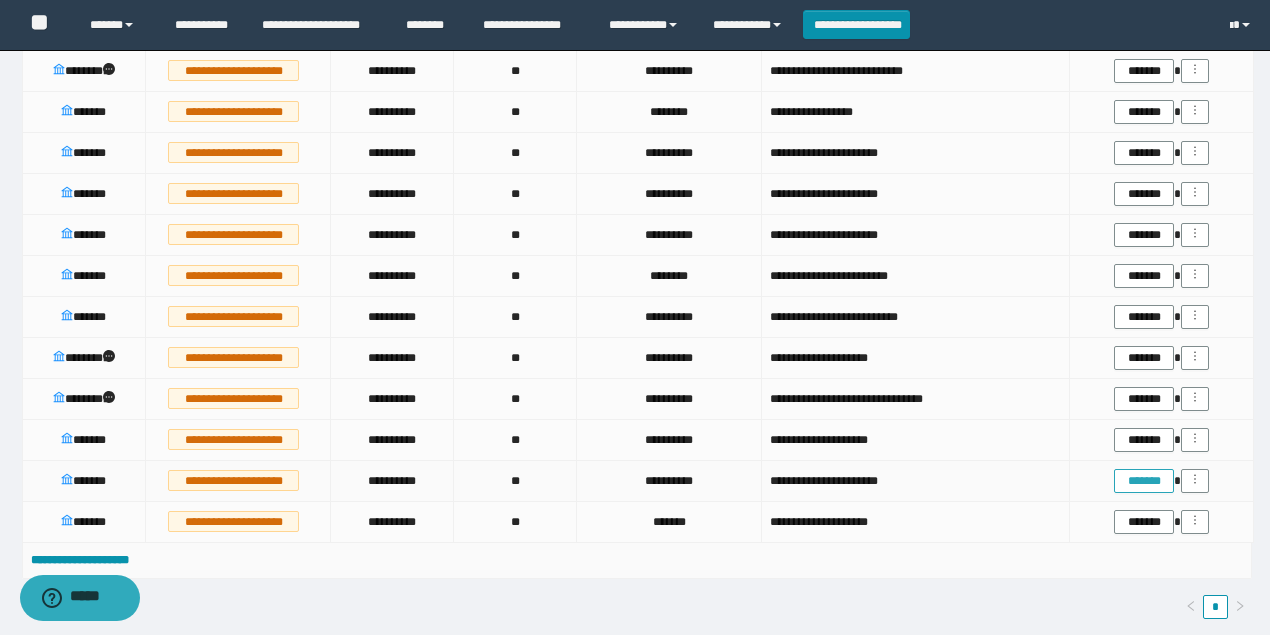 click on "*******" at bounding box center [1143, 481] 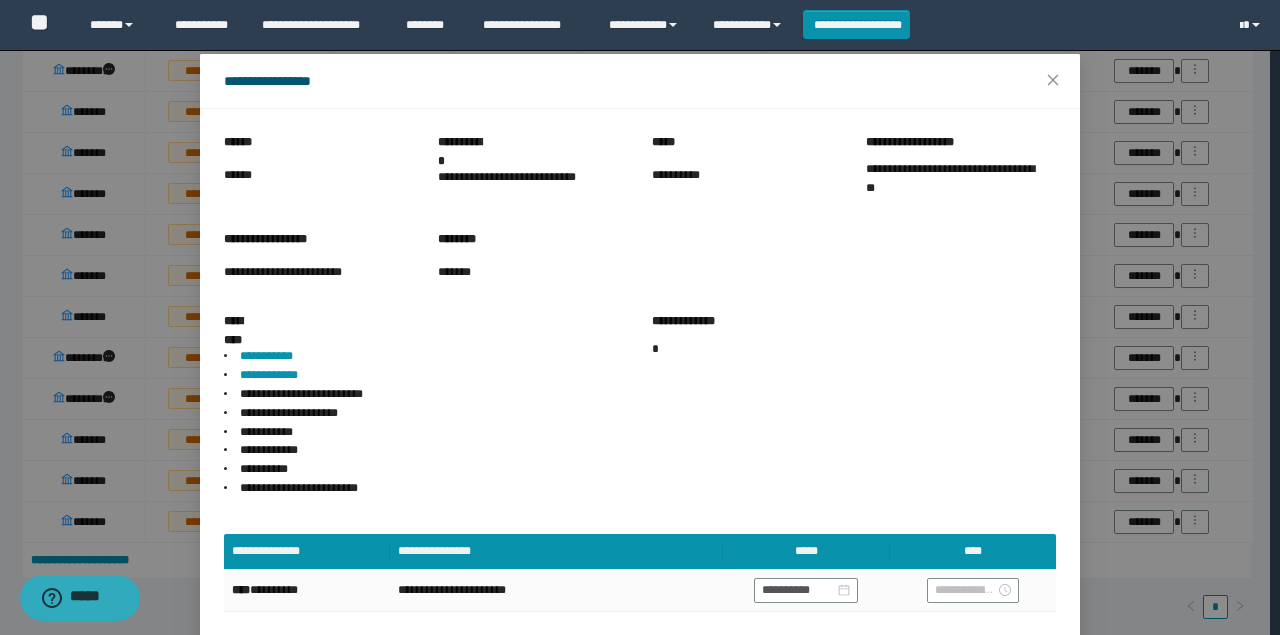 scroll, scrollTop: 105, scrollLeft: 0, axis: vertical 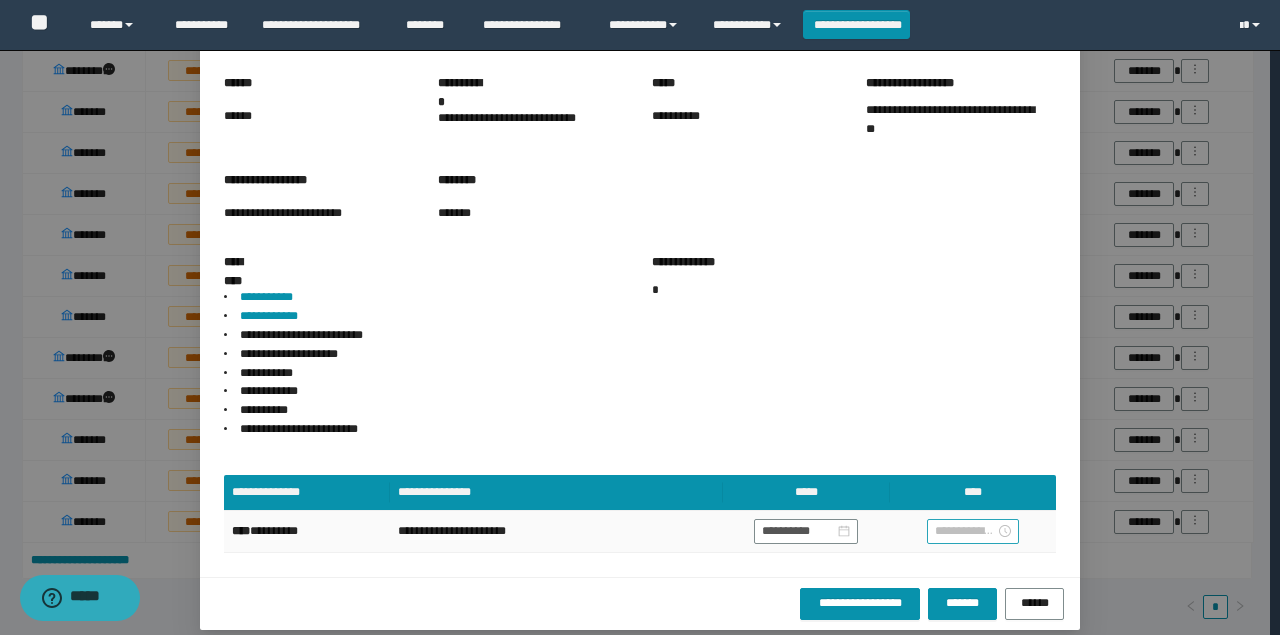 click at bounding box center (965, 531) 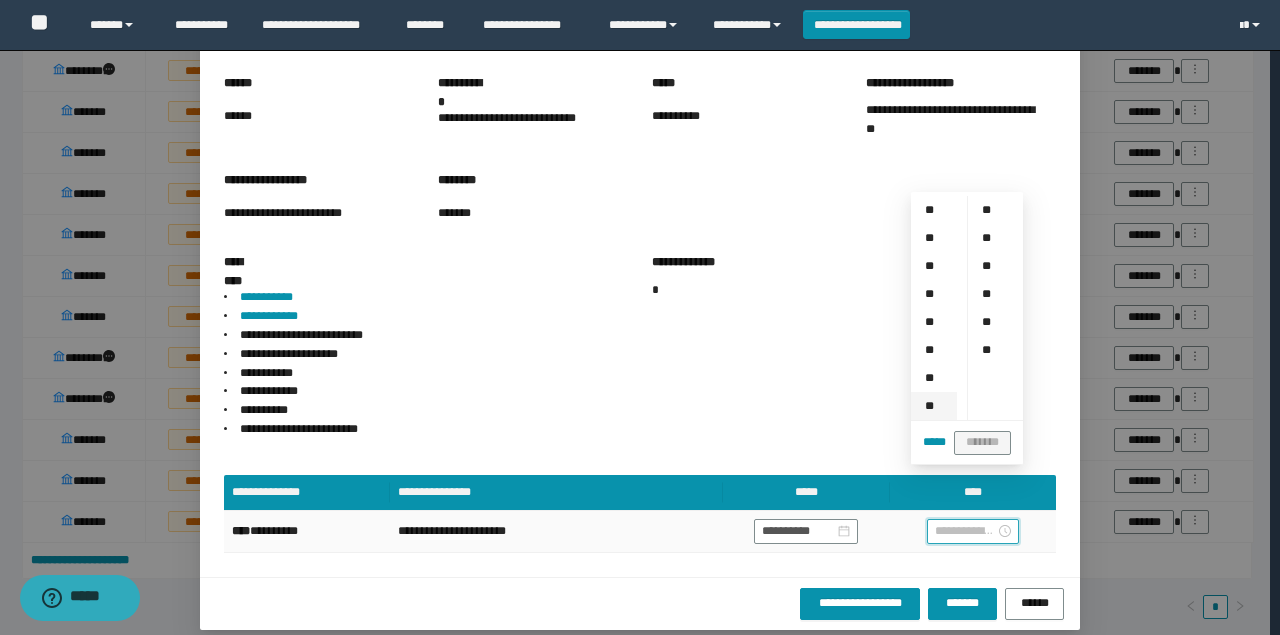 click on "**" at bounding box center (934, 406) 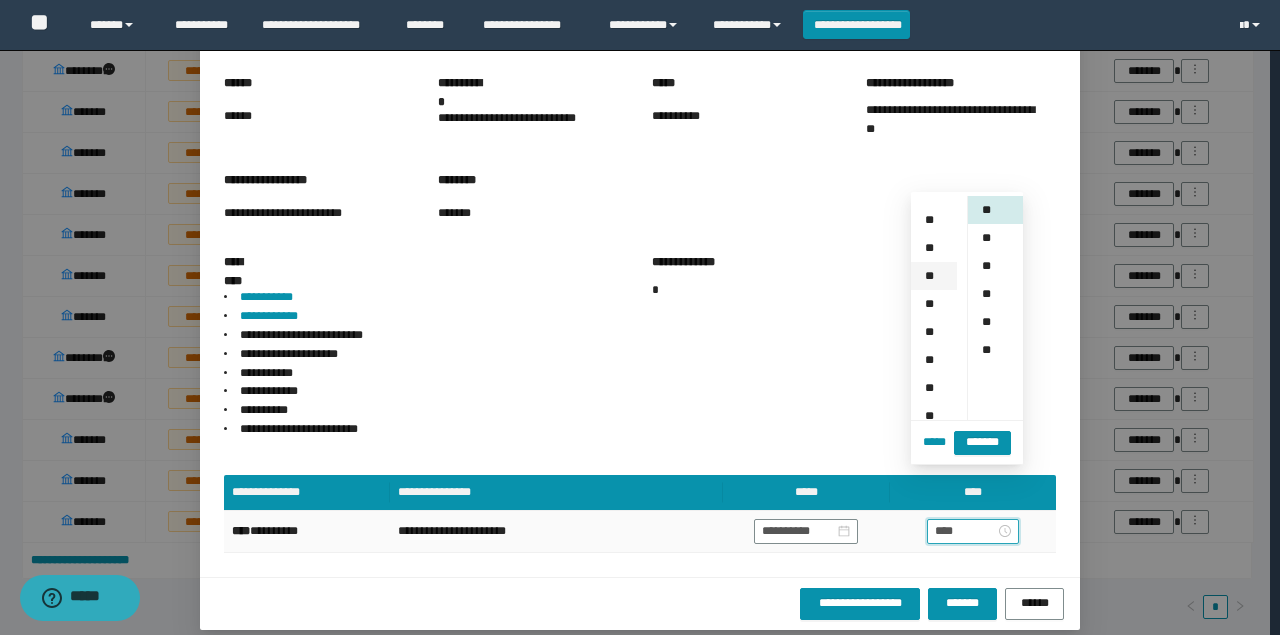 scroll, scrollTop: 196, scrollLeft: 0, axis: vertical 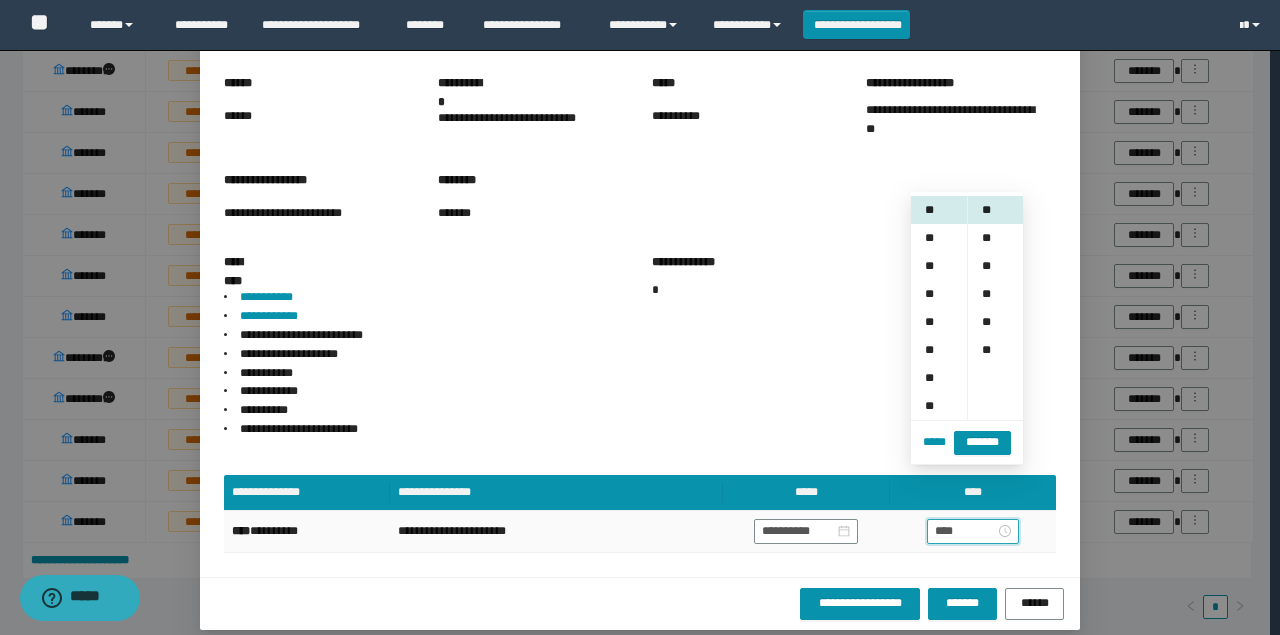 click on "*******" at bounding box center [982, 442] 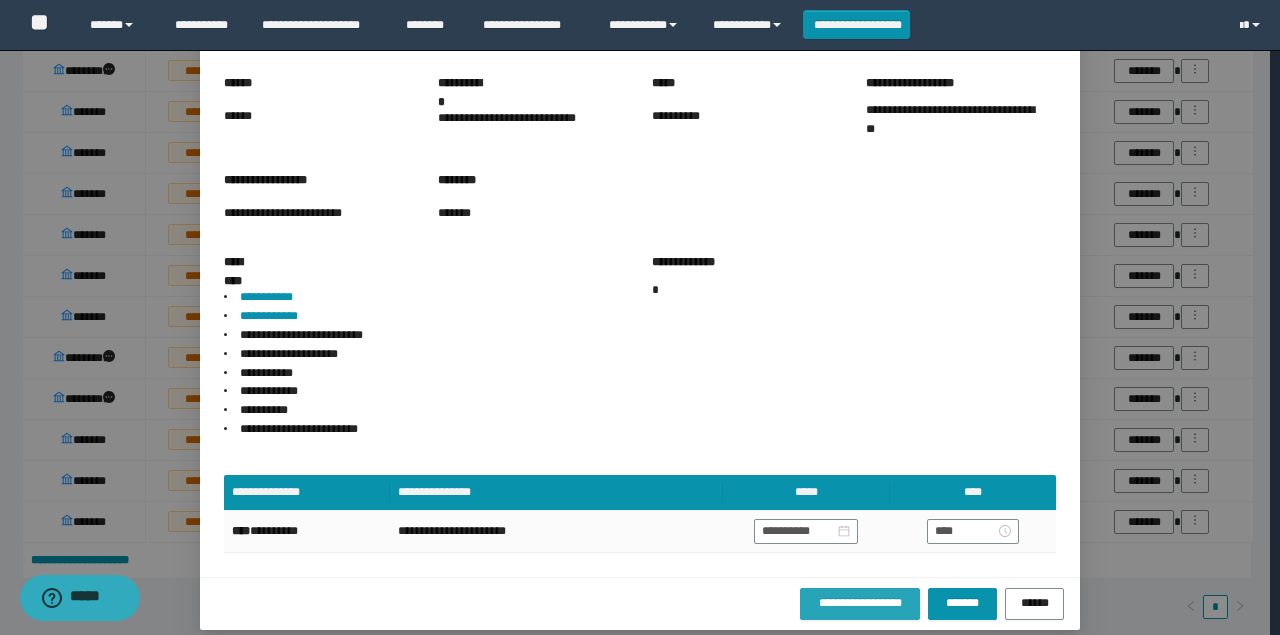 click on "**********" at bounding box center [860, 602] 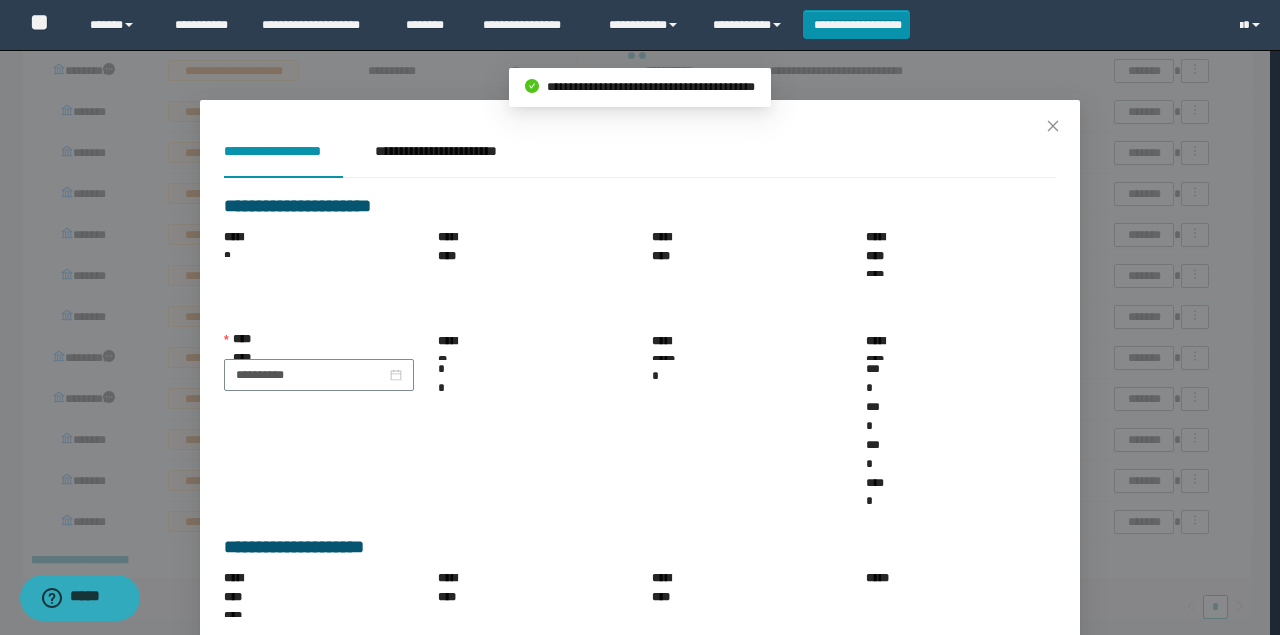 scroll, scrollTop: 0, scrollLeft: 0, axis: both 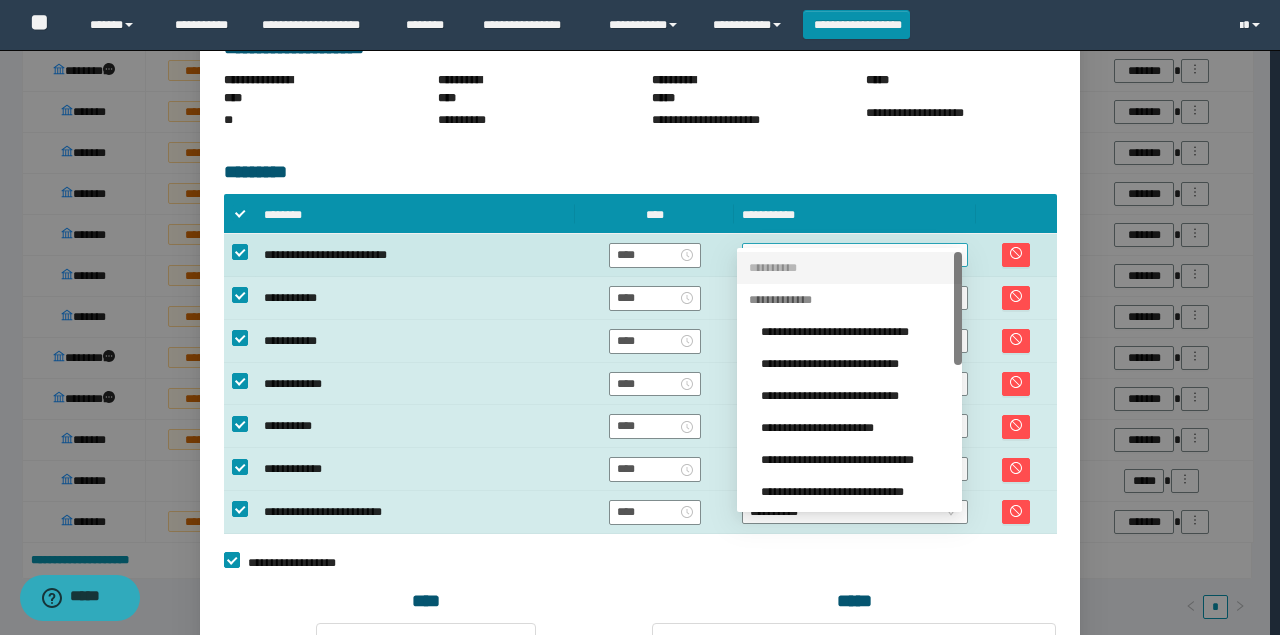 click on "**********" at bounding box center (854, 255) 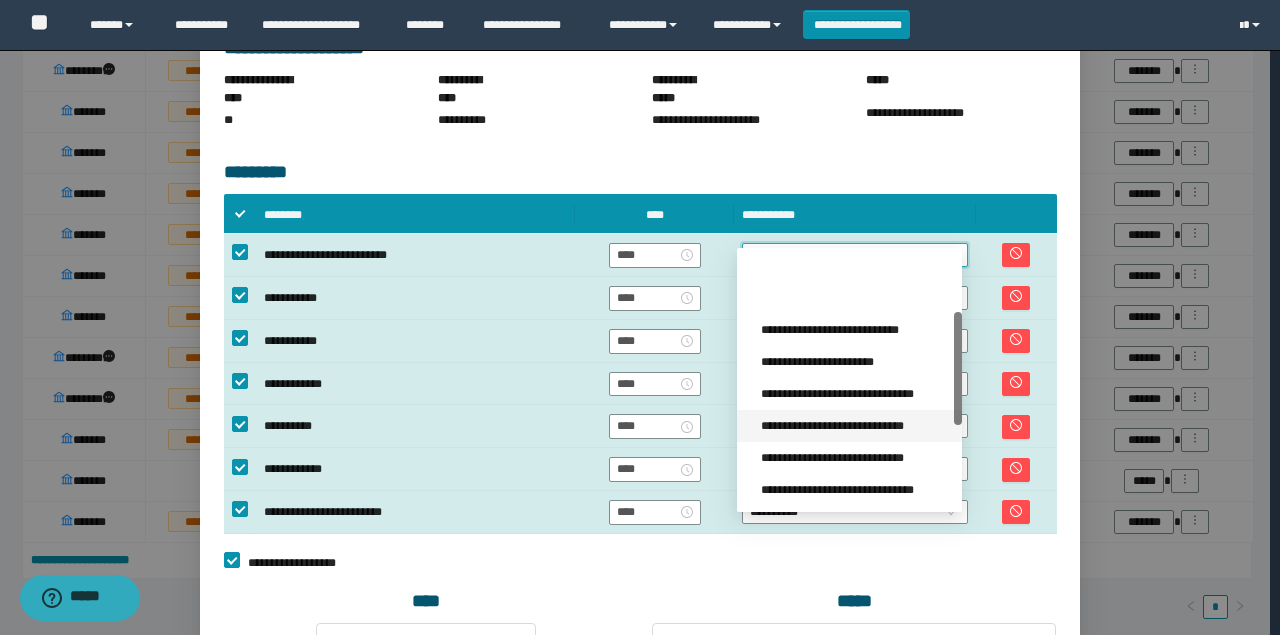 scroll, scrollTop: 133, scrollLeft: 0, axis: vertical 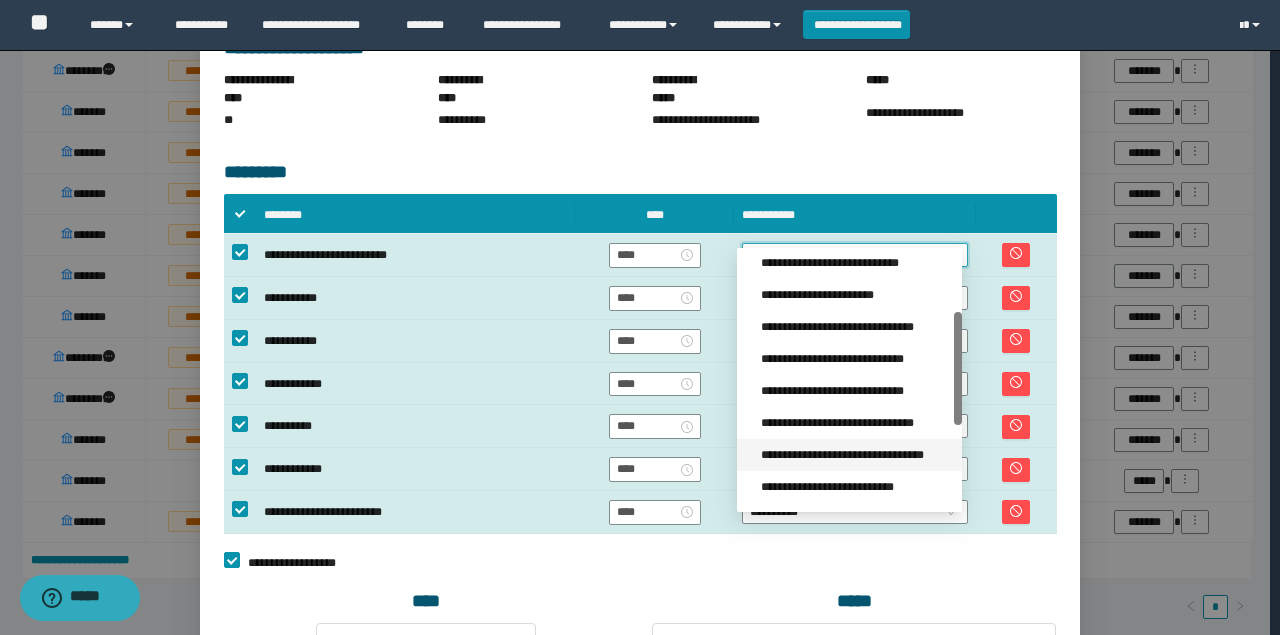 click on "**********" at bounding box center [855, 455] 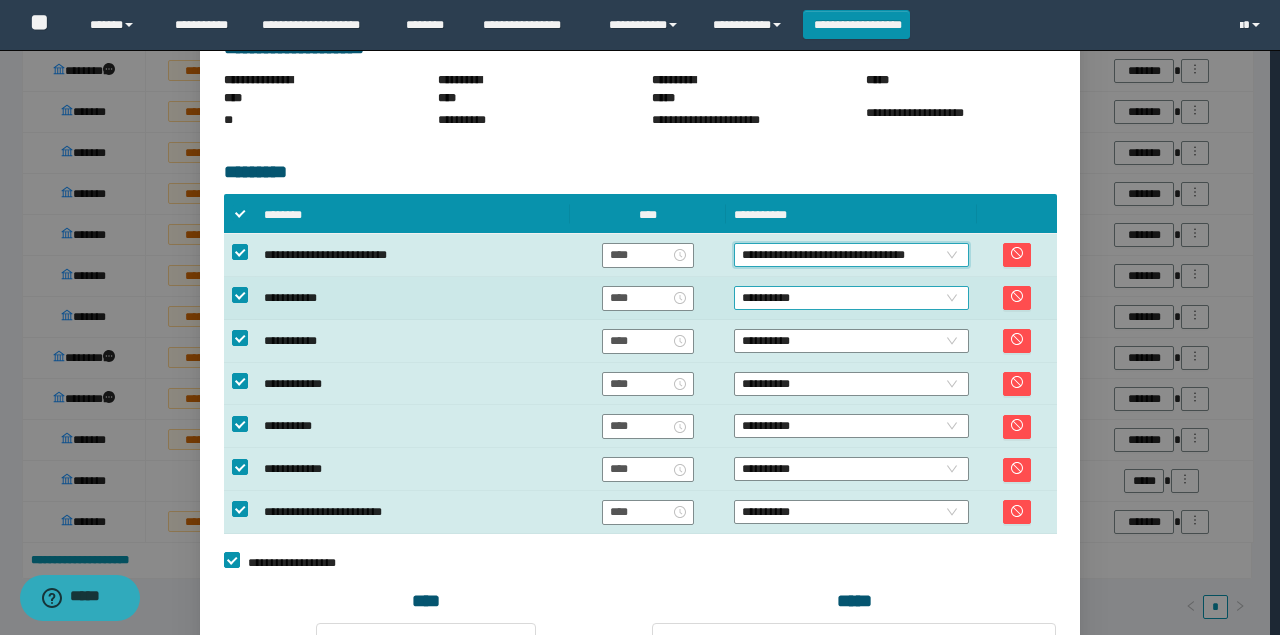 click on "**********" at bounding box center (851, 298) 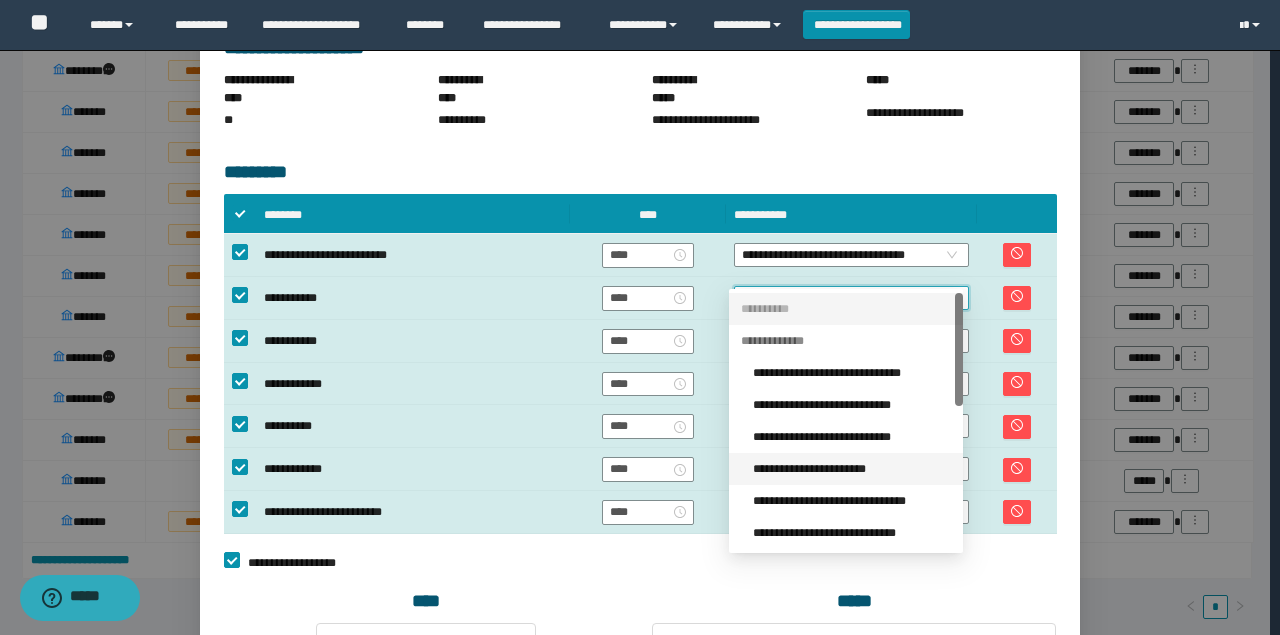 click on "**********" at bounding box center [852, 469] 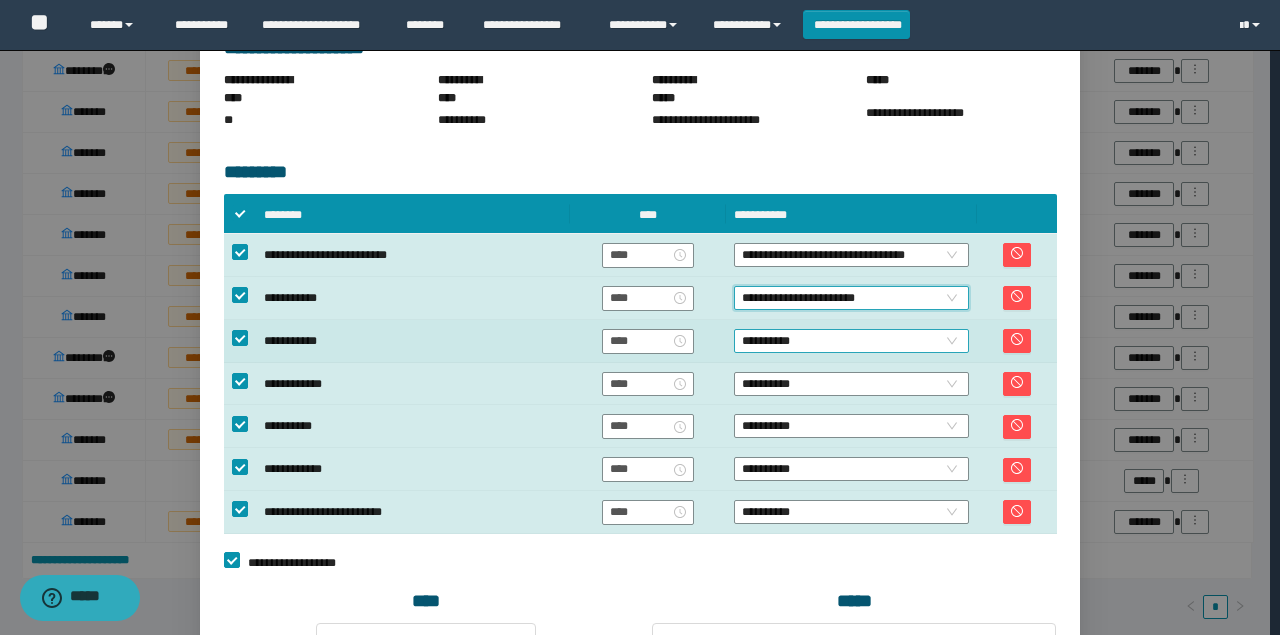 click on "**********" at bounding box center [851, 341] 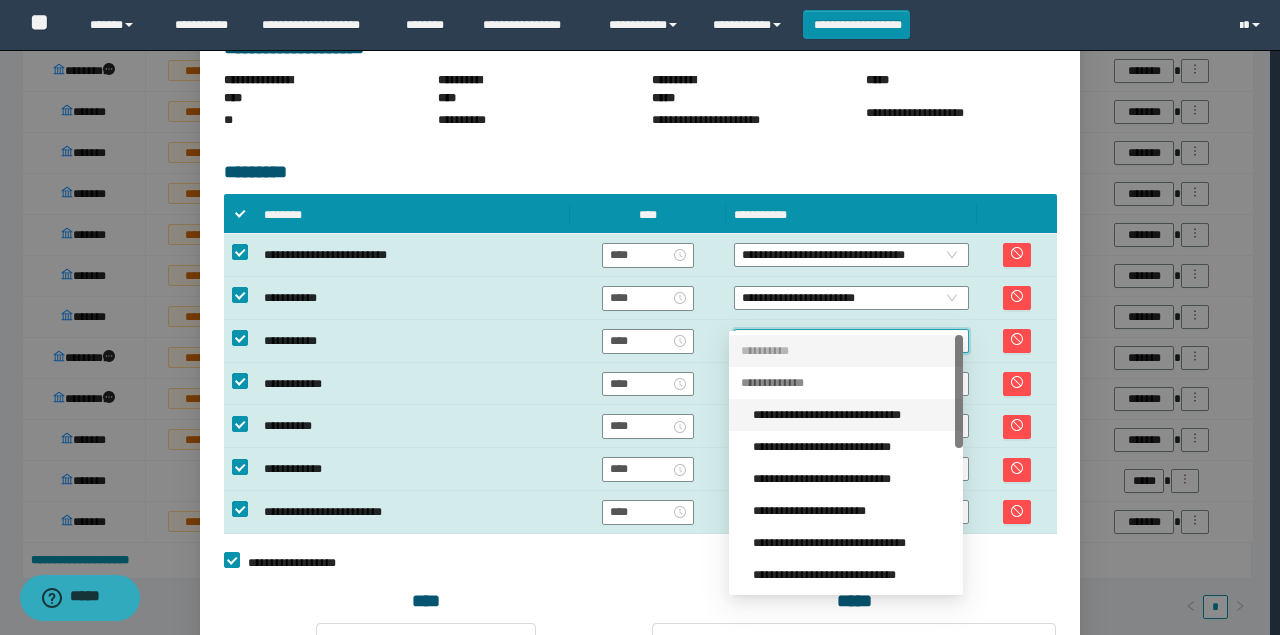click on "**********" at bounding box center [852, 415] 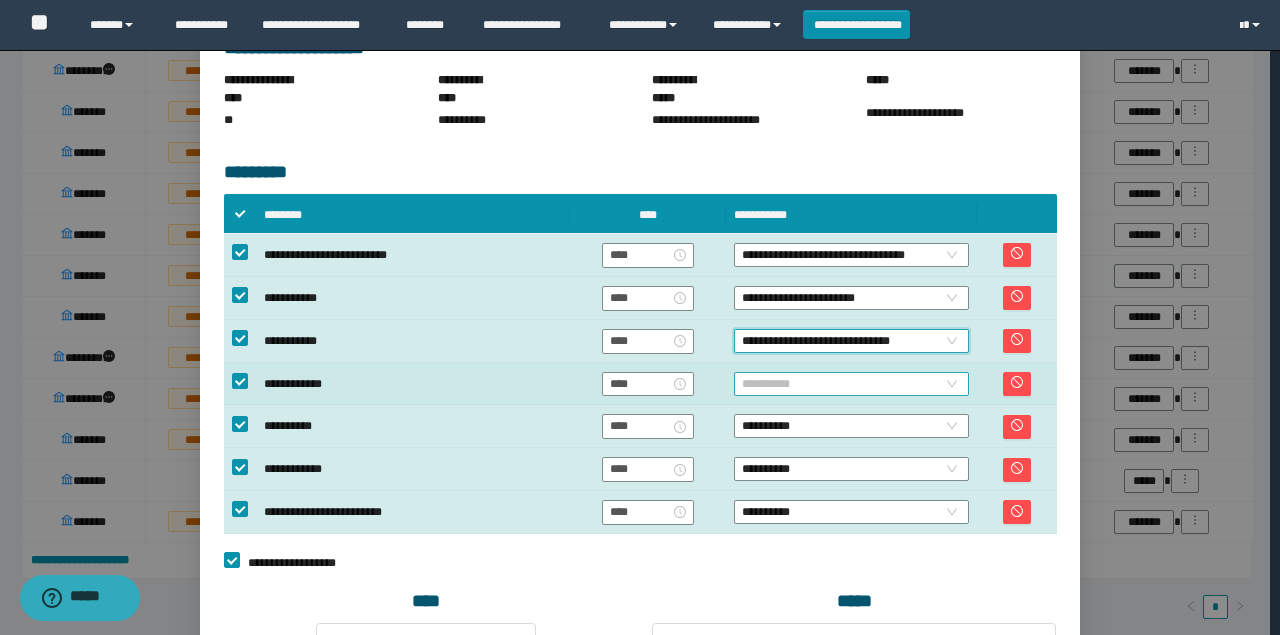 click on "**********" at bounding box center (851, 384) 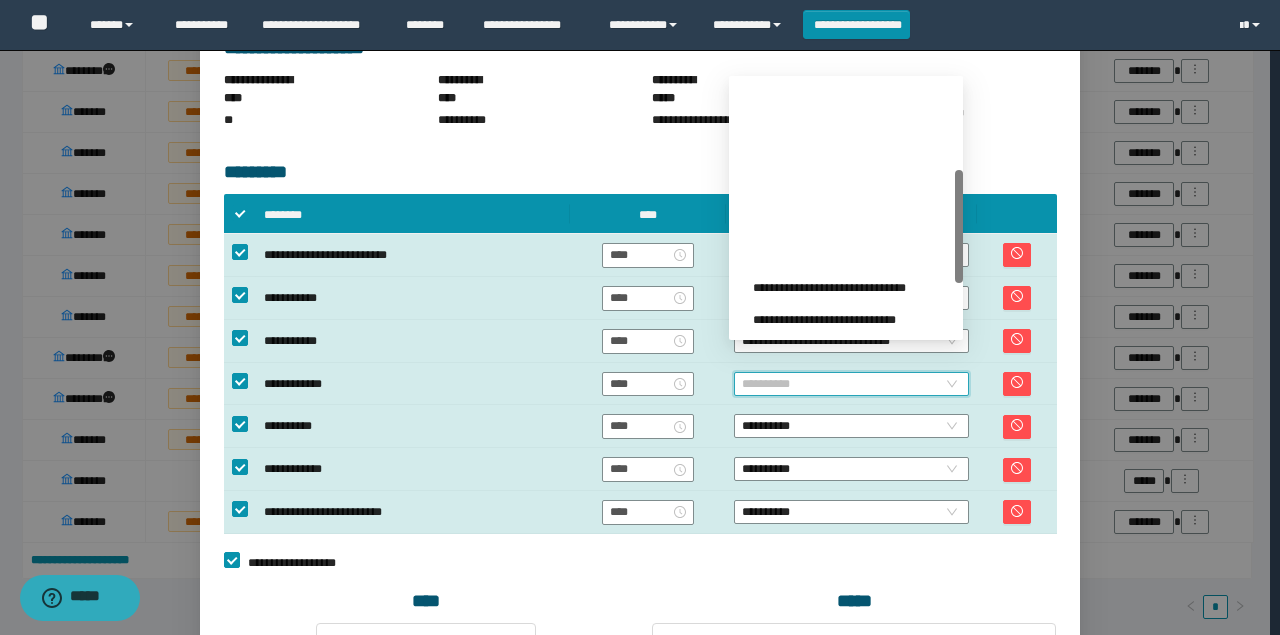 scroll, scrollTop: 320, scrollLeft: 0, axis: vertical 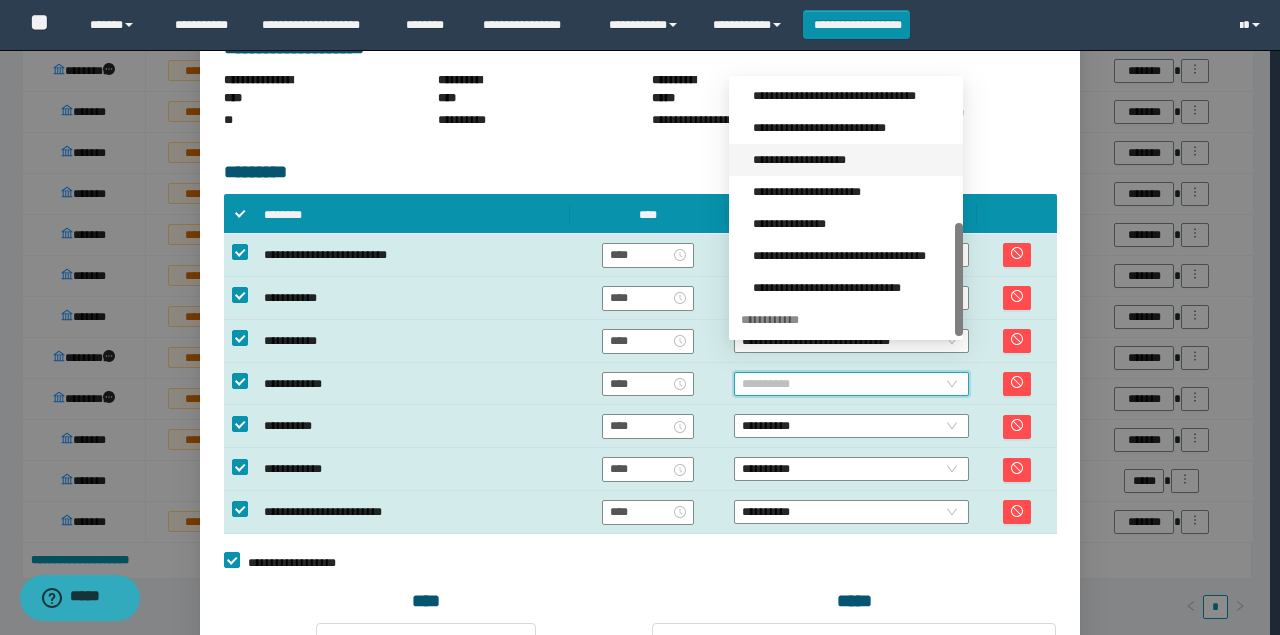 click on "**********" at bounding box center [852, 160] 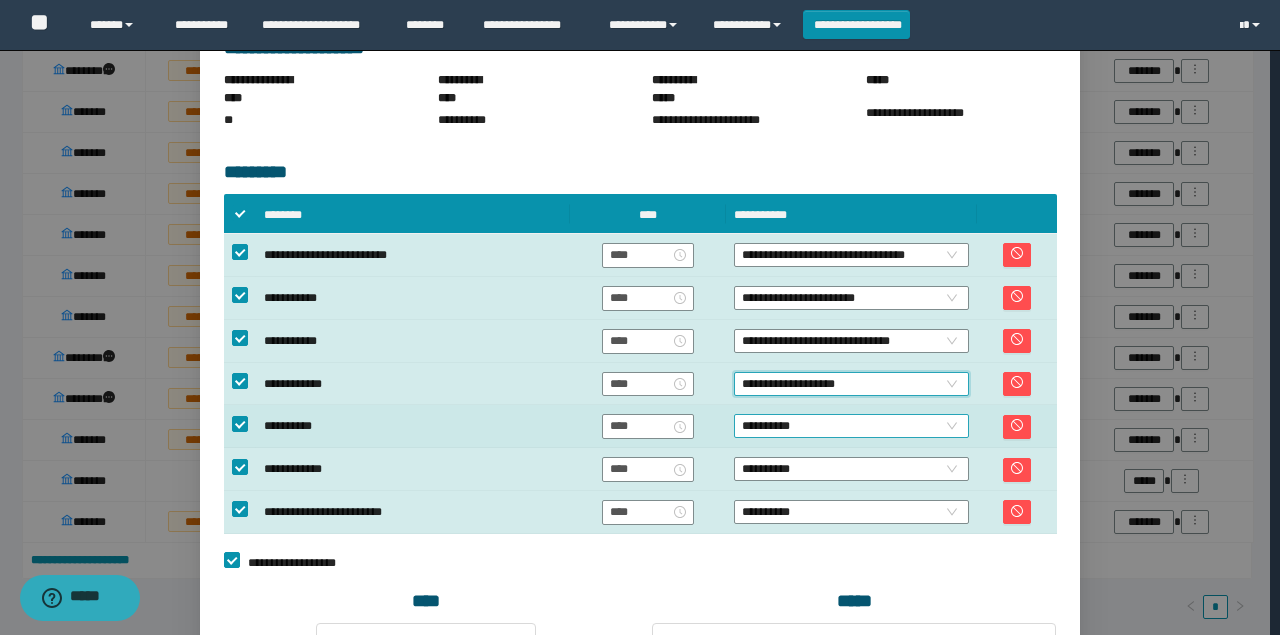 click on "**********" at bounding box center [851, 426] 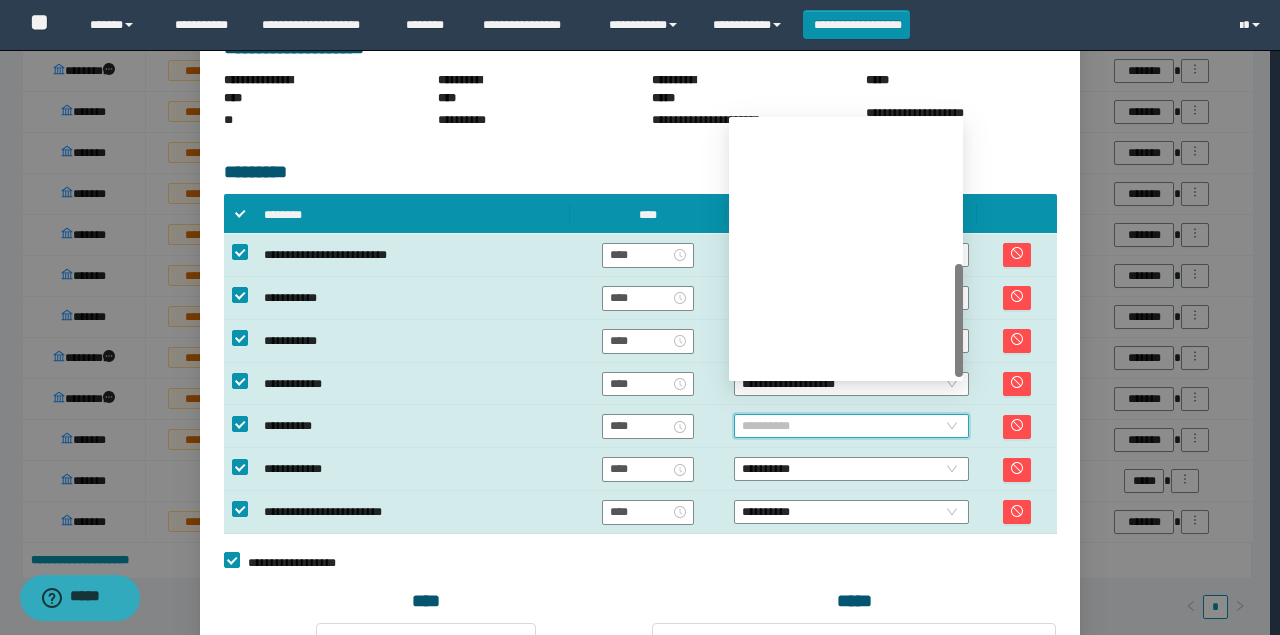 scroll, scrollTop: 320, scrollLeft: 0, axis: vertical 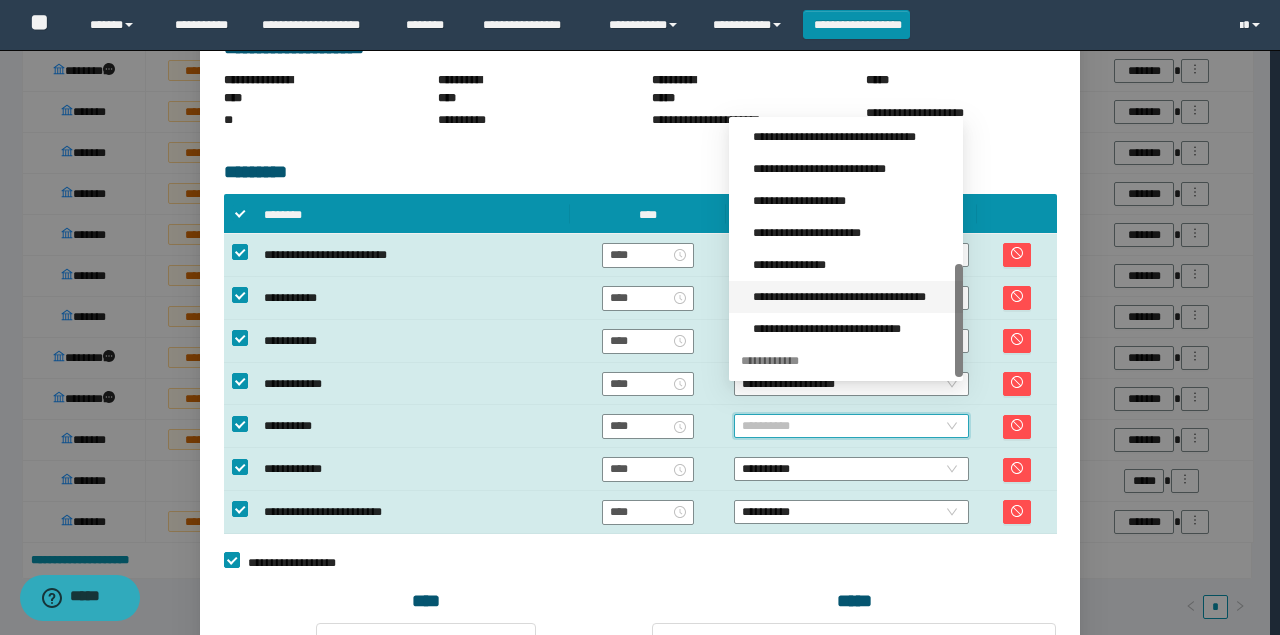 click on "**********" at bounding box center [852, 297] 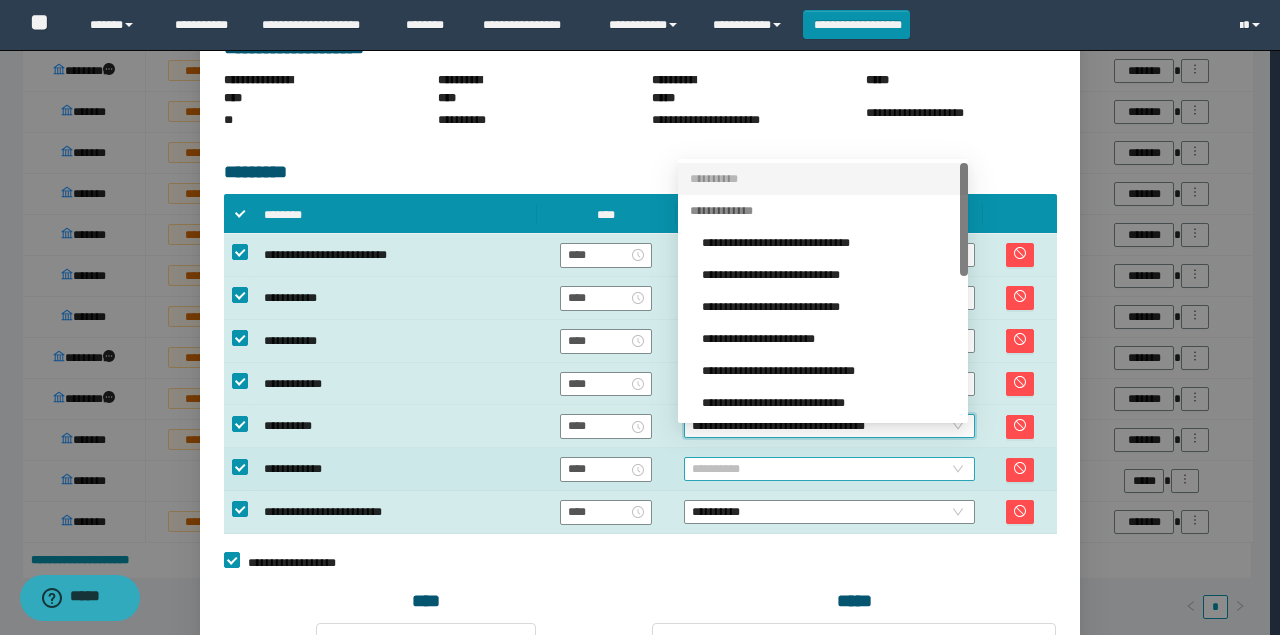 click on "**********" at bounding box center (829, 469) 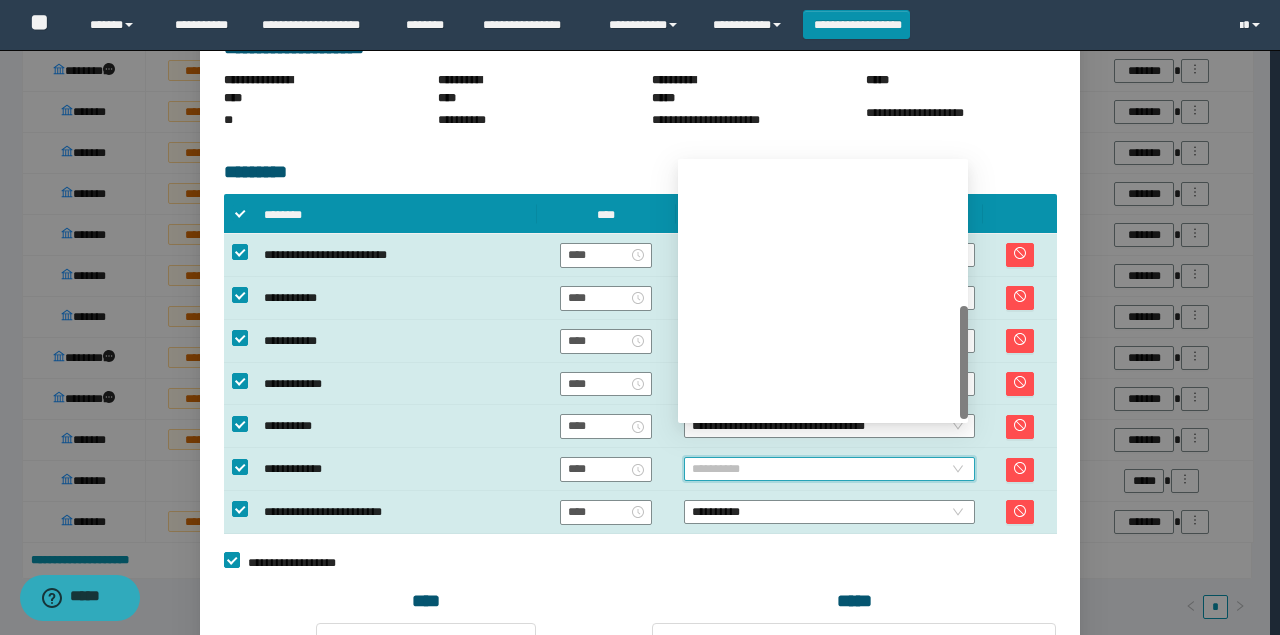 scroll, scrollTop: 320, scrollLeft: 0, axis: vertical 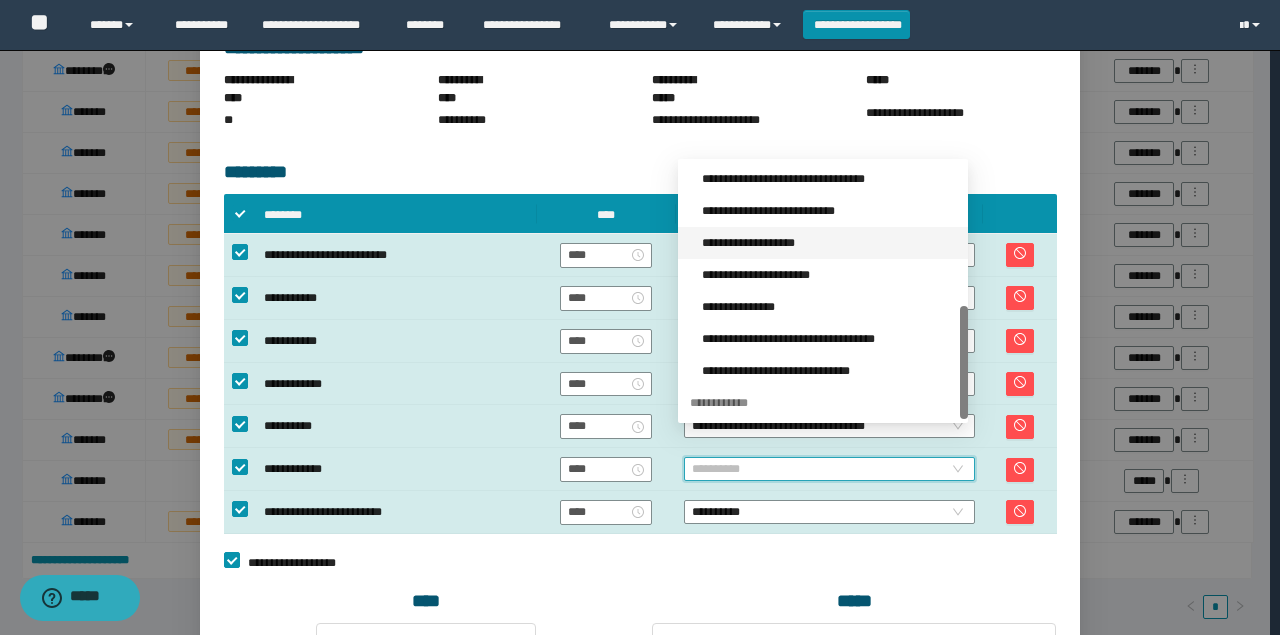 click on "**********" at bounding box center (829, 243) 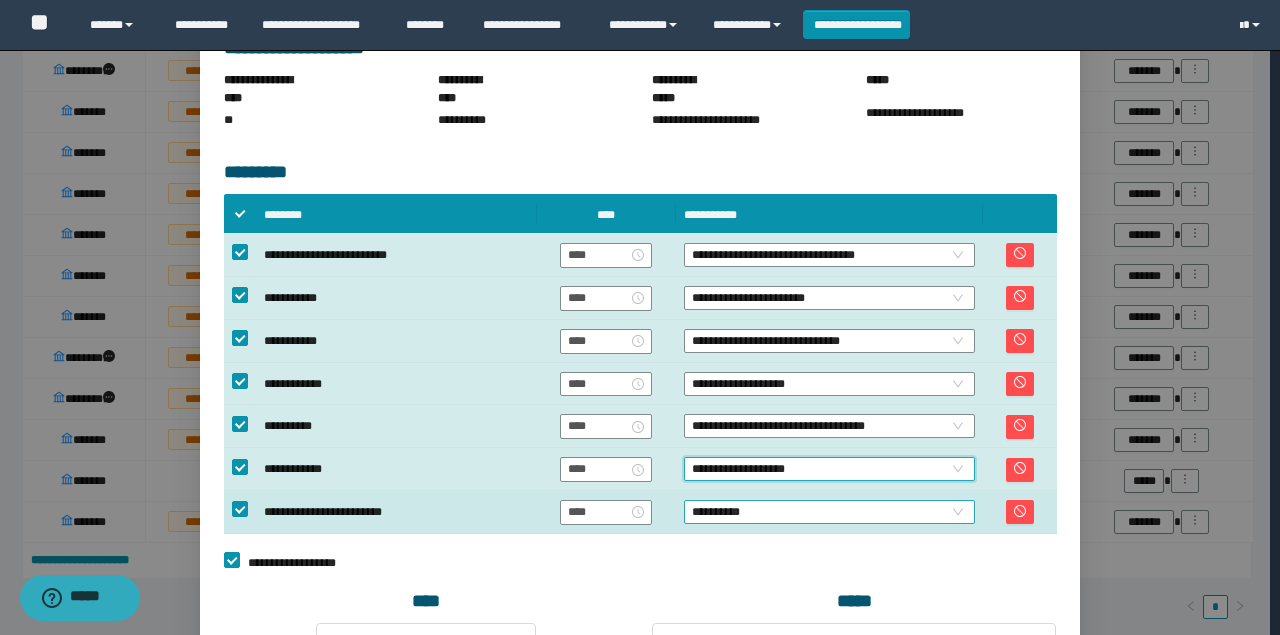 click on "**********" at bounding box center (829, 512) 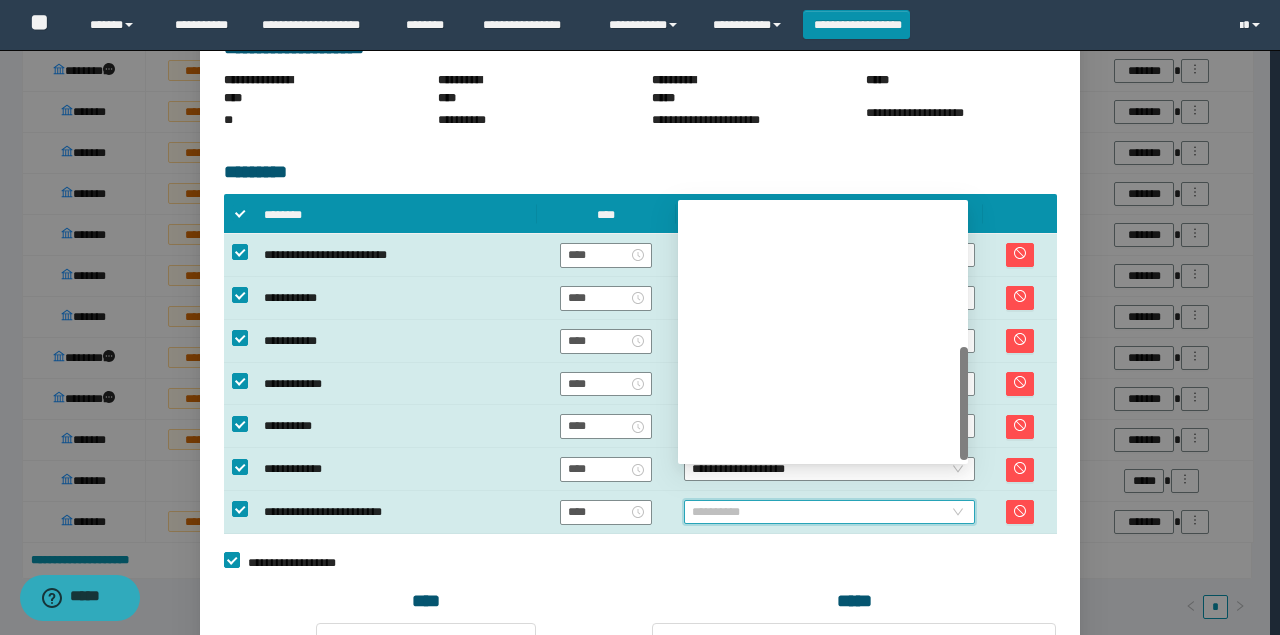 scroll, scrollTop: 320, scrollLeft: 0, axis: vertical 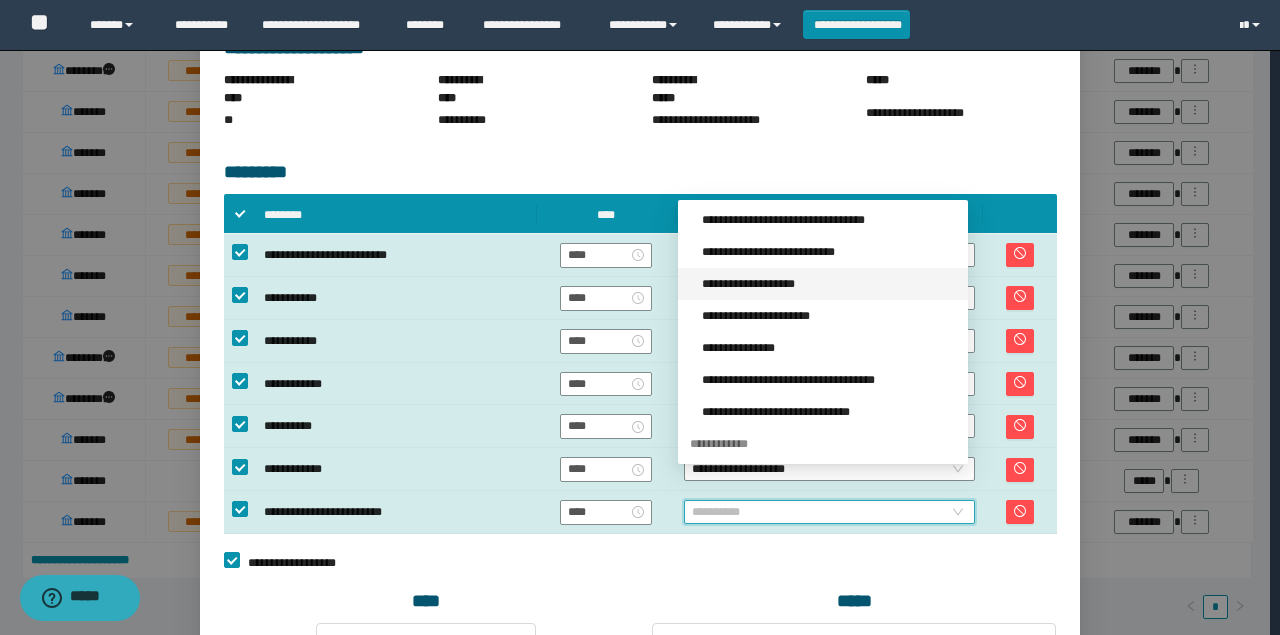click on "**********" at bounding box center (829, 284) 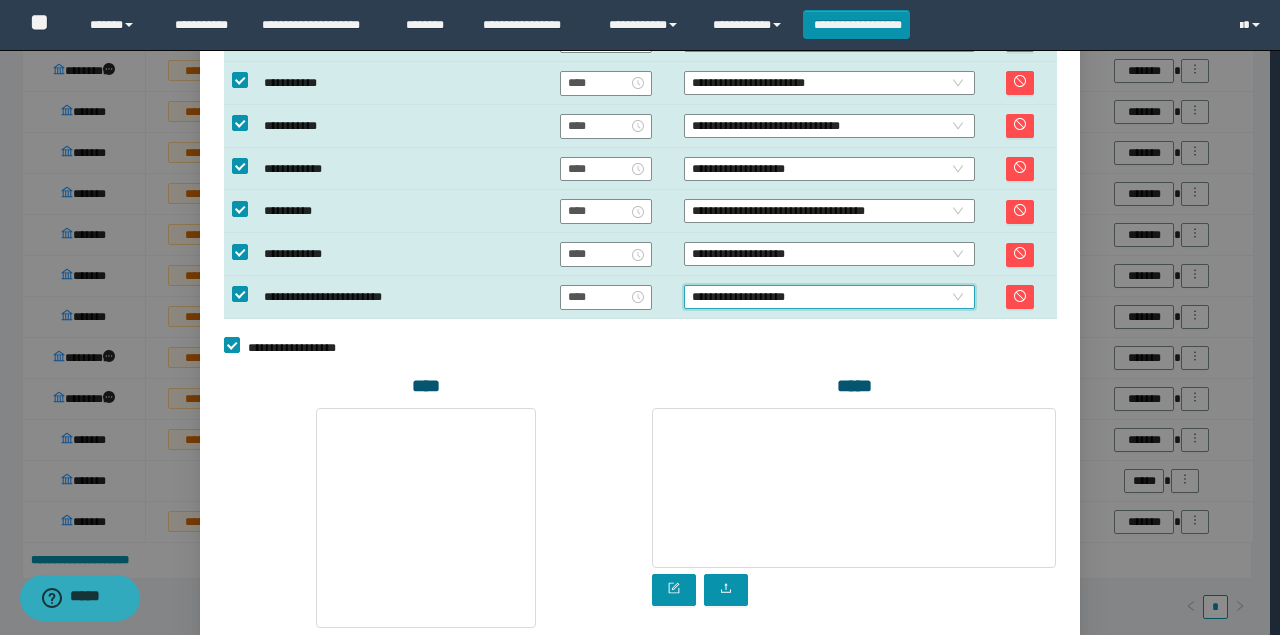 scroll, scrollTop: 768, scrollLeft: 0, axis: vertical 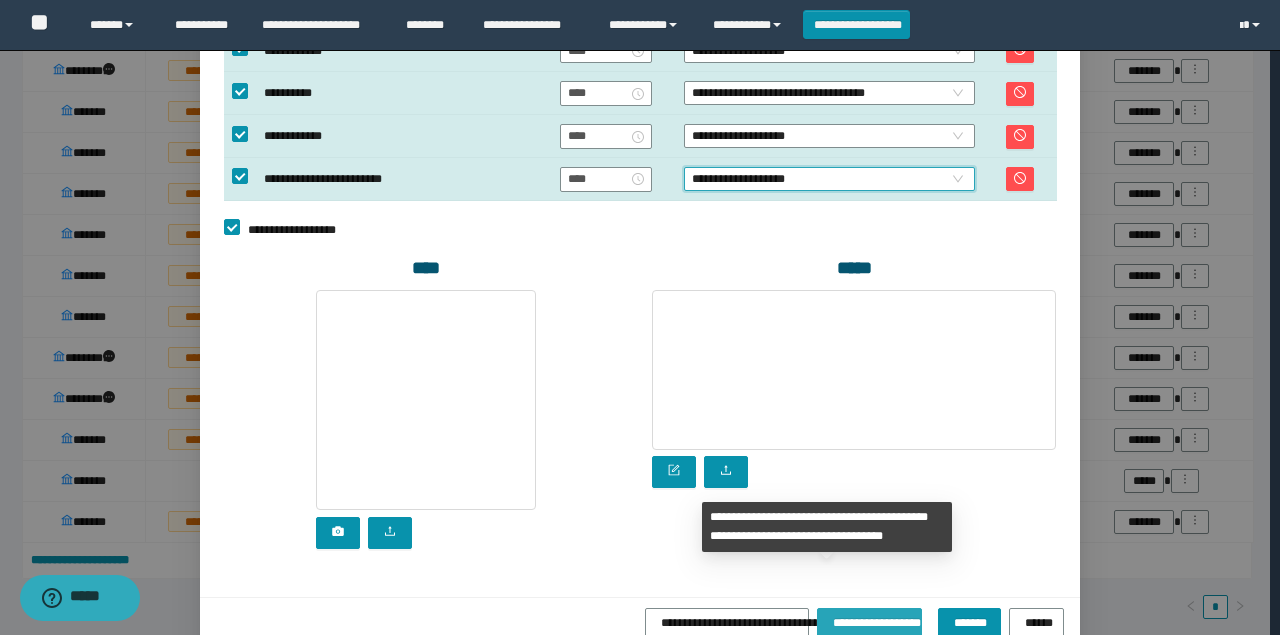 click on "**********" at bounding box center (869, 620) 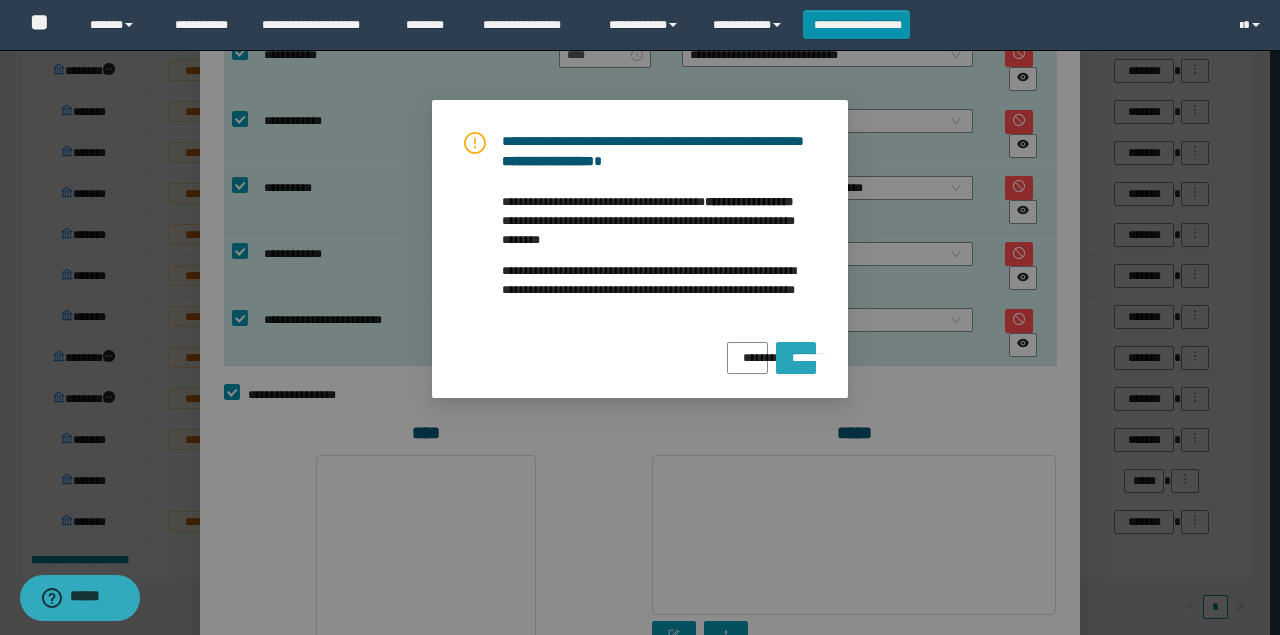 click on "*******" at bounding box center [796, 351] 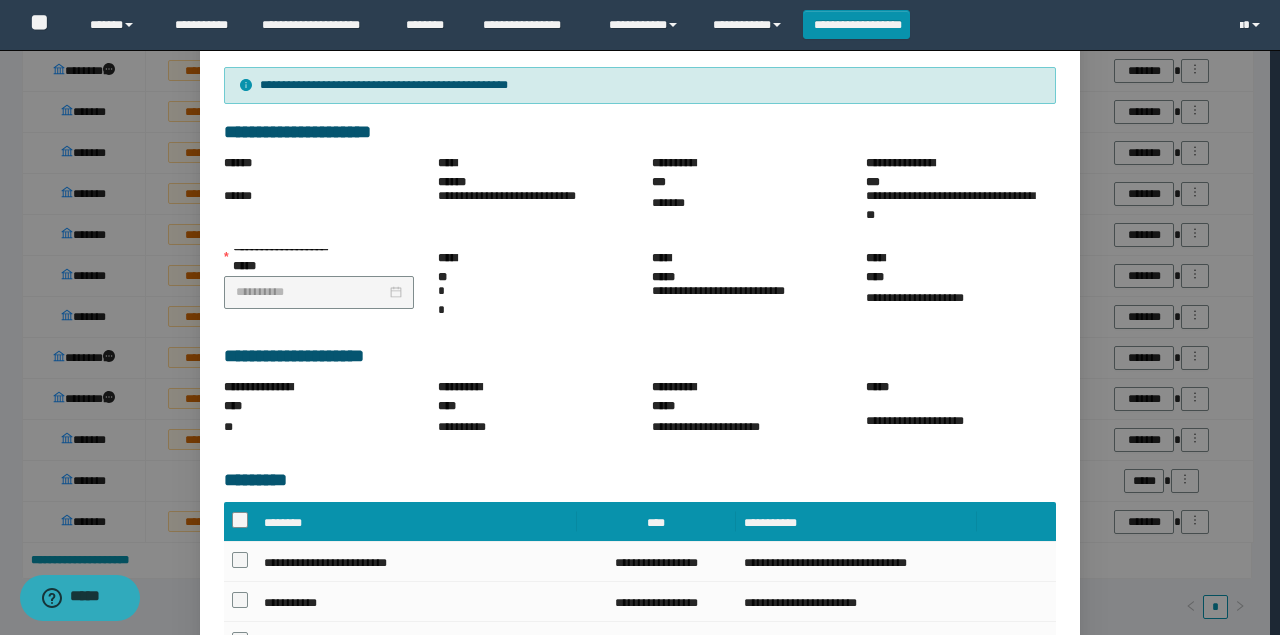scroll, scrollTop: 178, scrollLeft: 0, axis: vertical 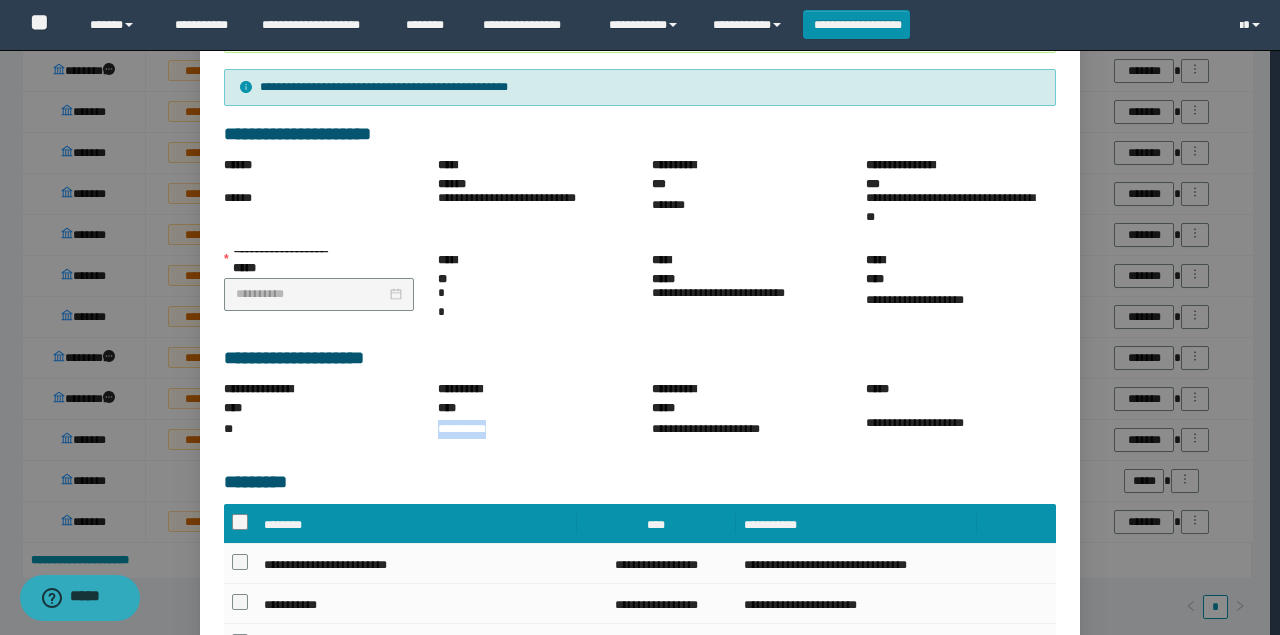 drag, startPoint x: 502, startPoint y: 411, endPoint x: 433, endPoint y: 412, distance: 69.00725 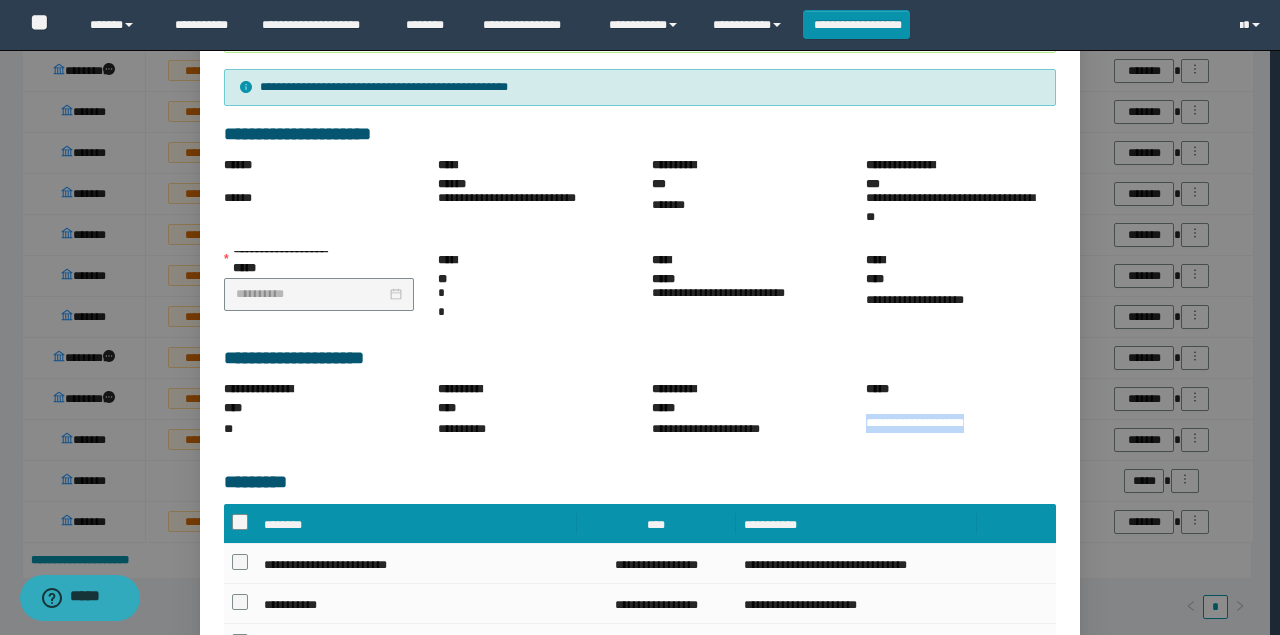 drag, startPoint x: 998, startPoint y: 410, endPoint x: 859, endPoint y: 414, distance: 139.05754 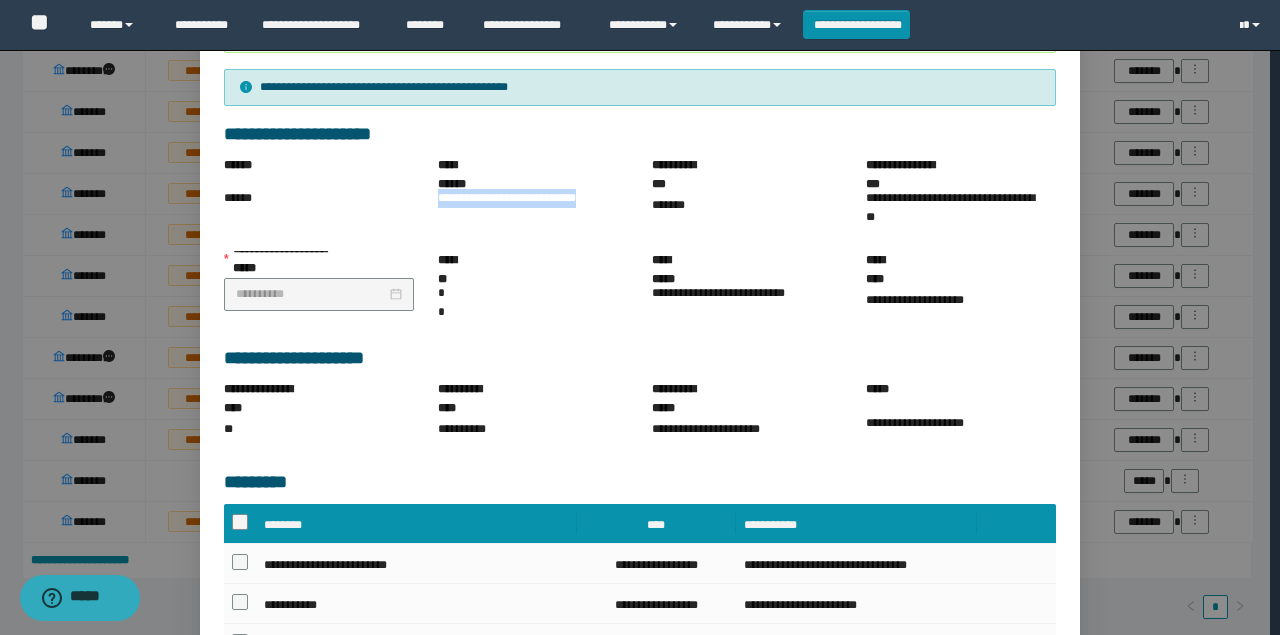 drag, startPoint x: 454, startPoint y: 205, endPoint x: 436, endPoint y: 192, distance: 22.203604 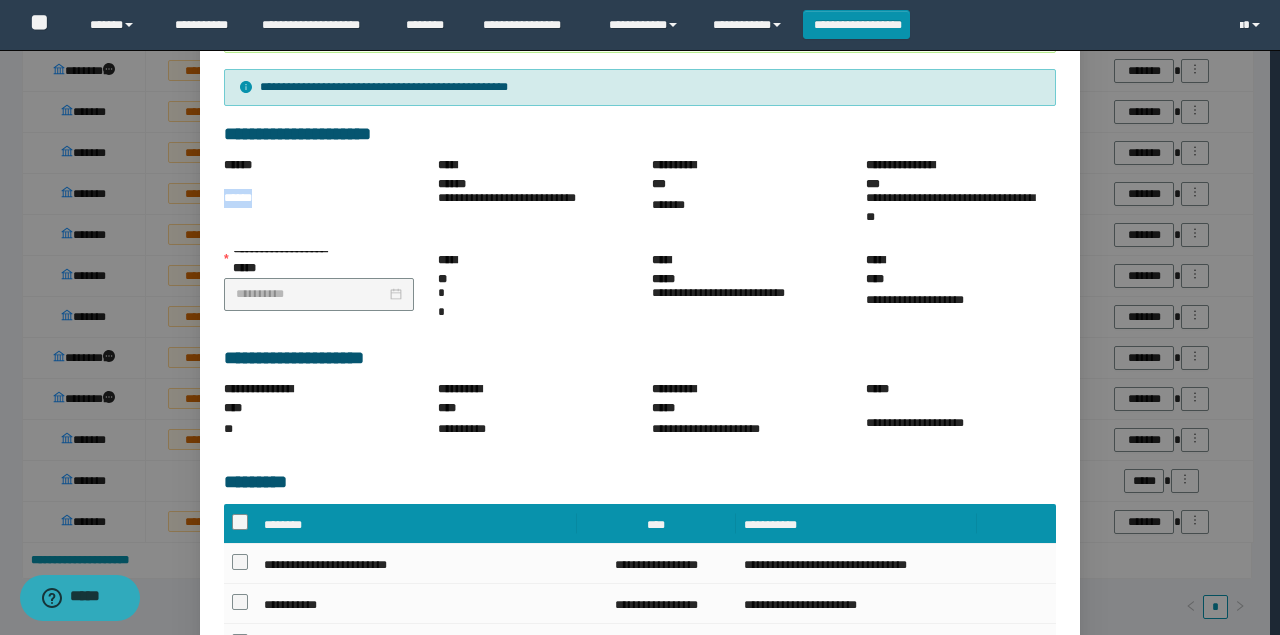 drag, startPoint x: 254, startPoint y: 198, endPoint x: 214, endPoint y: 197, distance: 40.012497 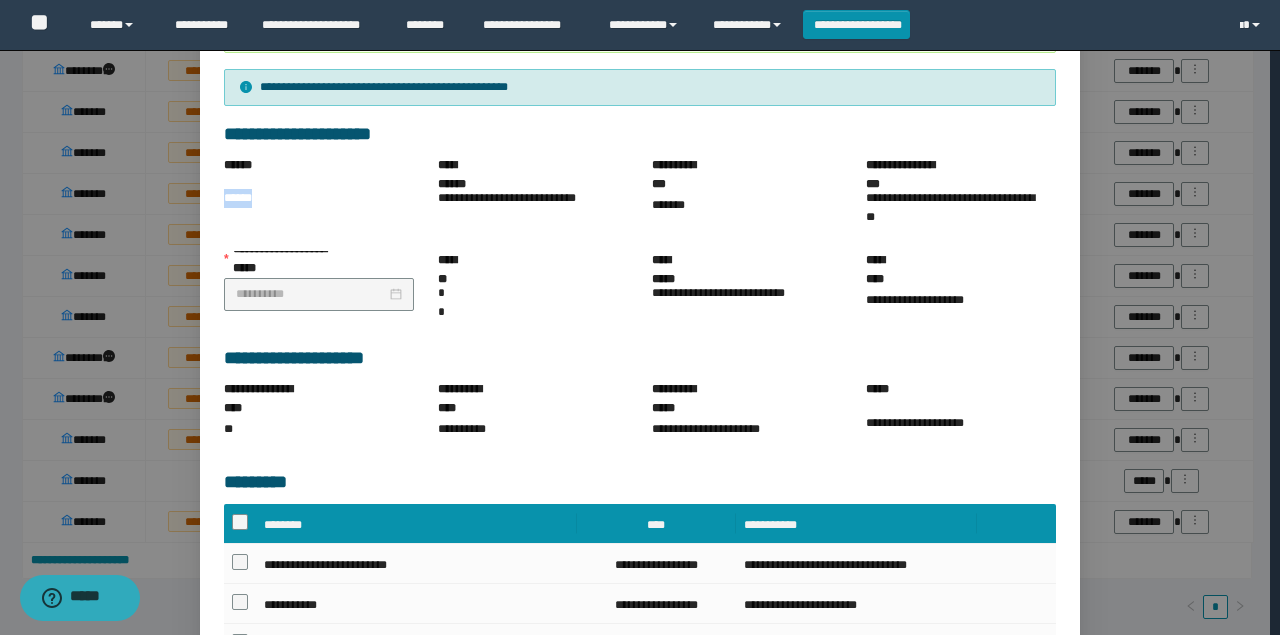 copy on "******" 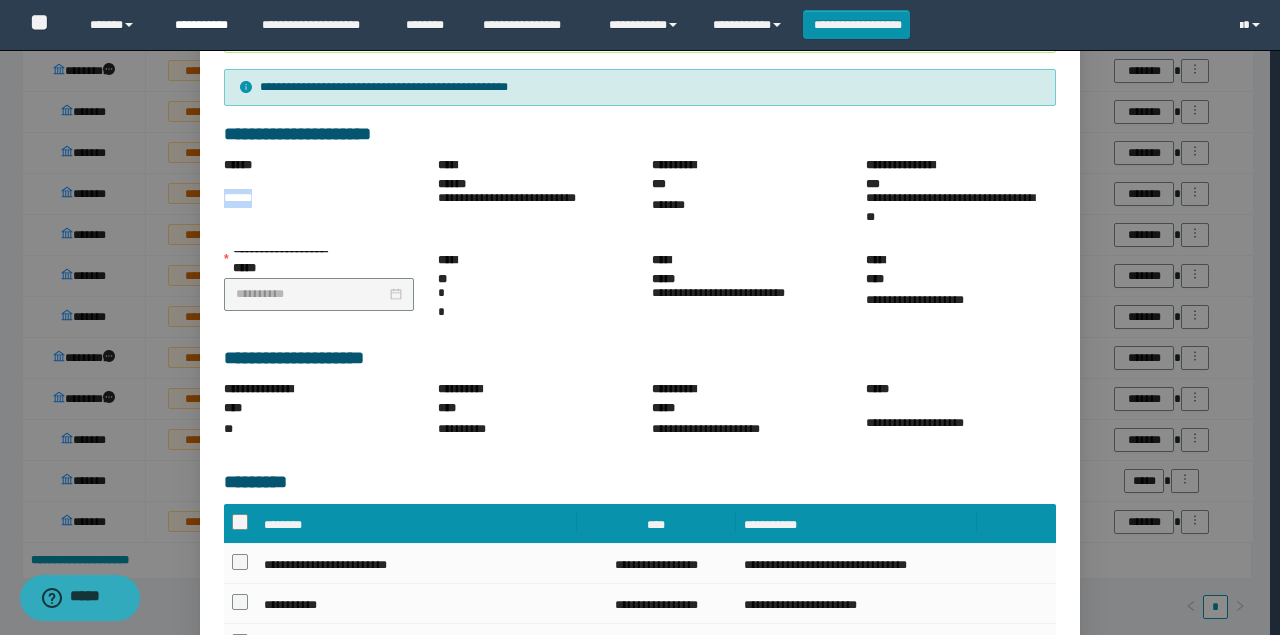 click on "**********" at bounding box center (203, 25) 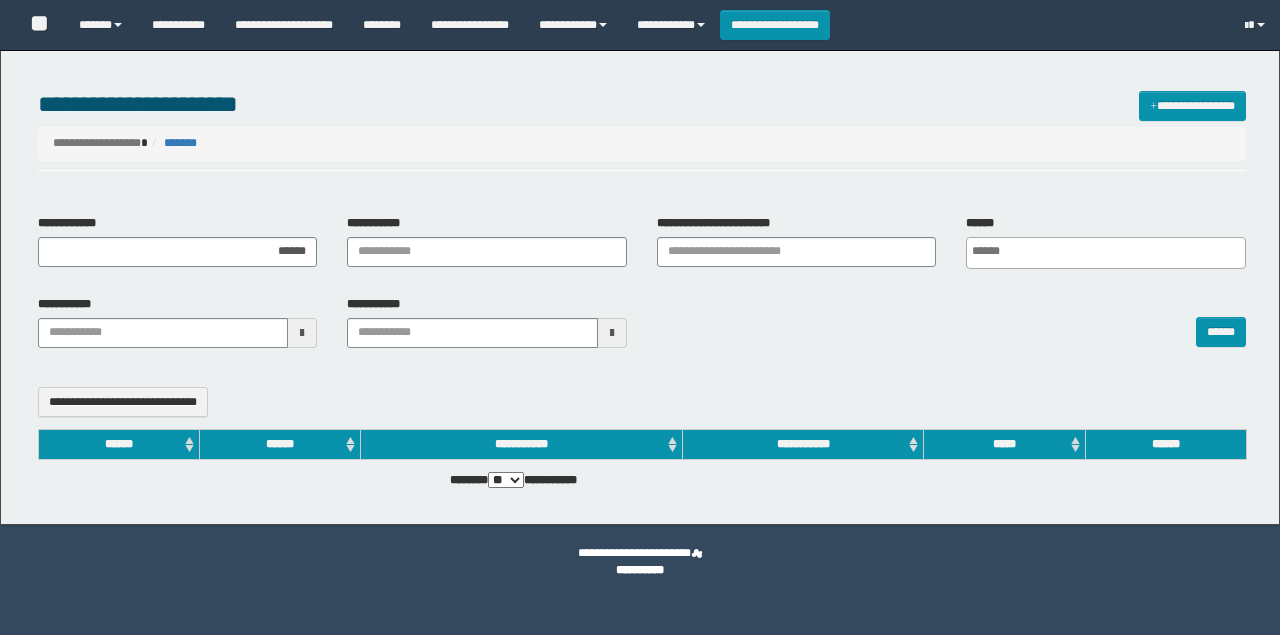 select 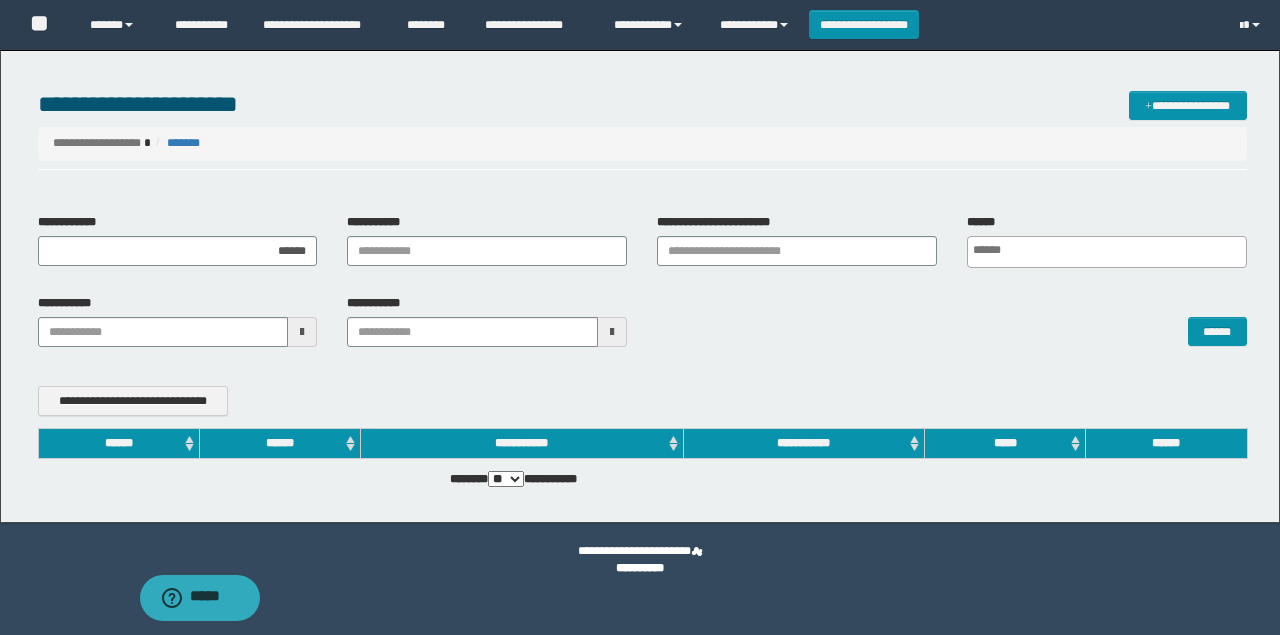 scroll, scrollTop: 0, scrollLeft: 0, axis: both 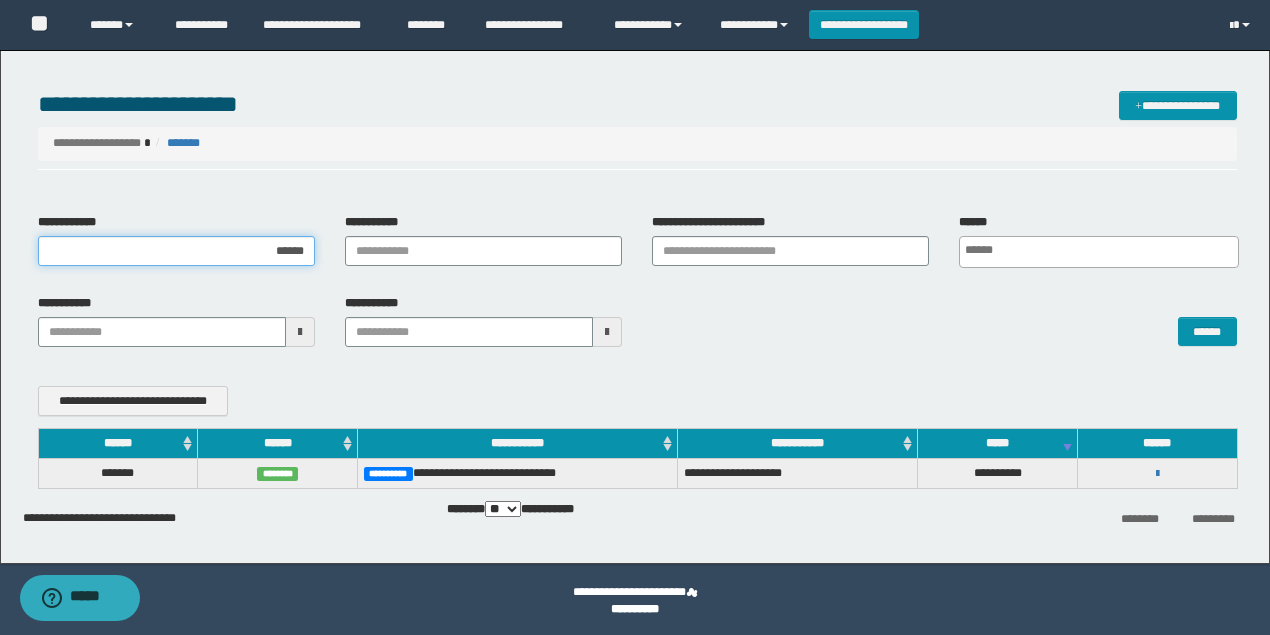 drag, startPoint x: 259, startPoint y: 248, endPoint x: 306, endPoint y: 250, distance: 47.042534 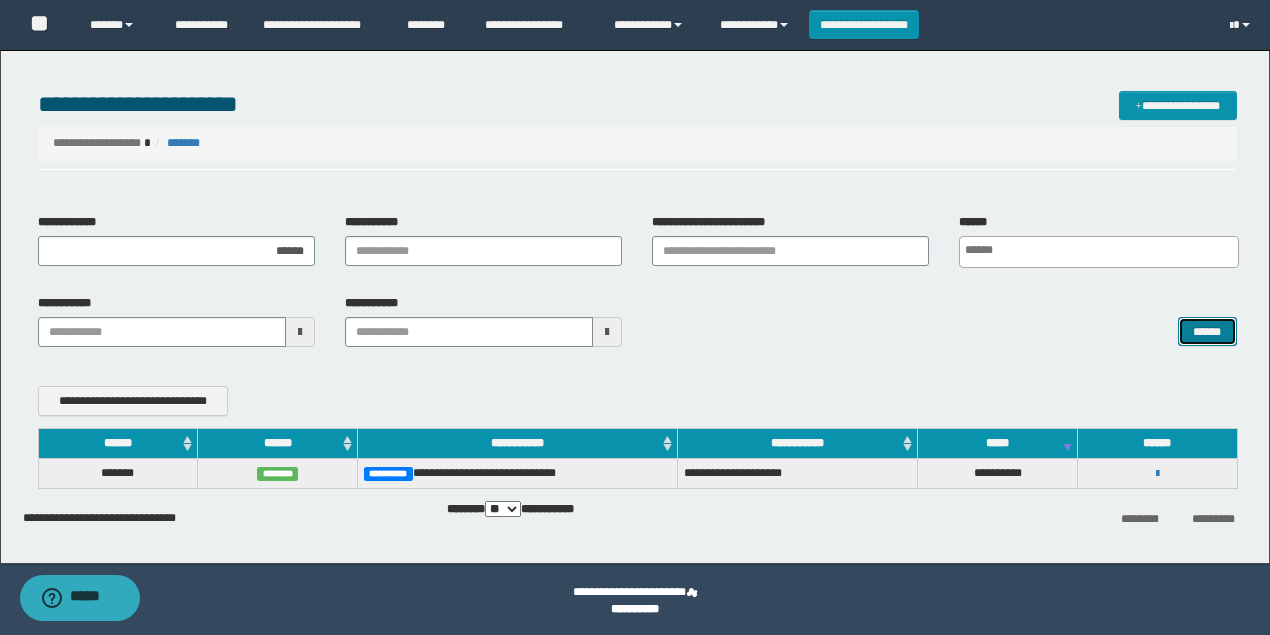 click on "******" at bounding box center [1207, 331] 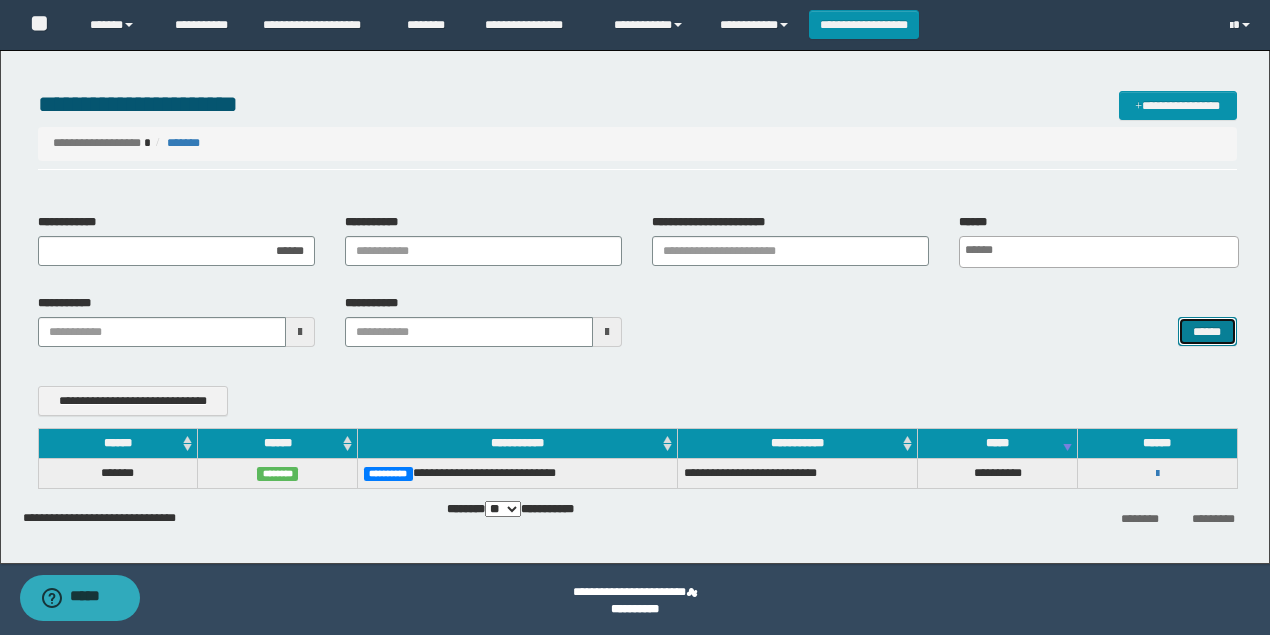 click on "******" at bounding box center [1207, 331] 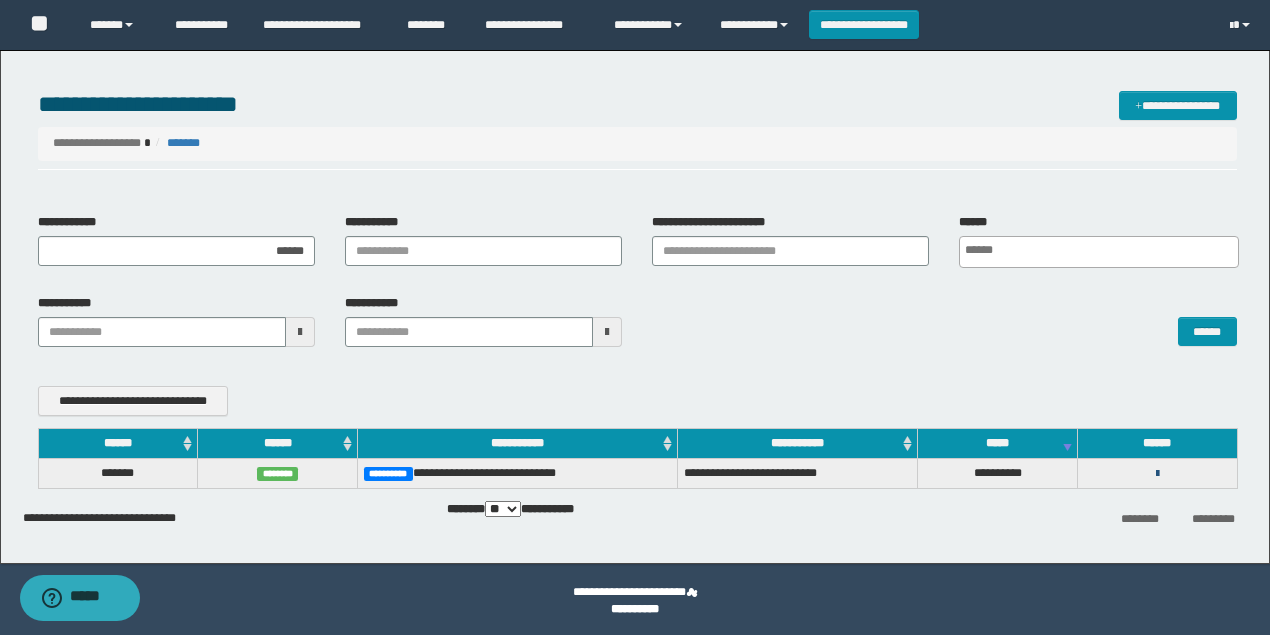 click at bounding box center [1157, 474] 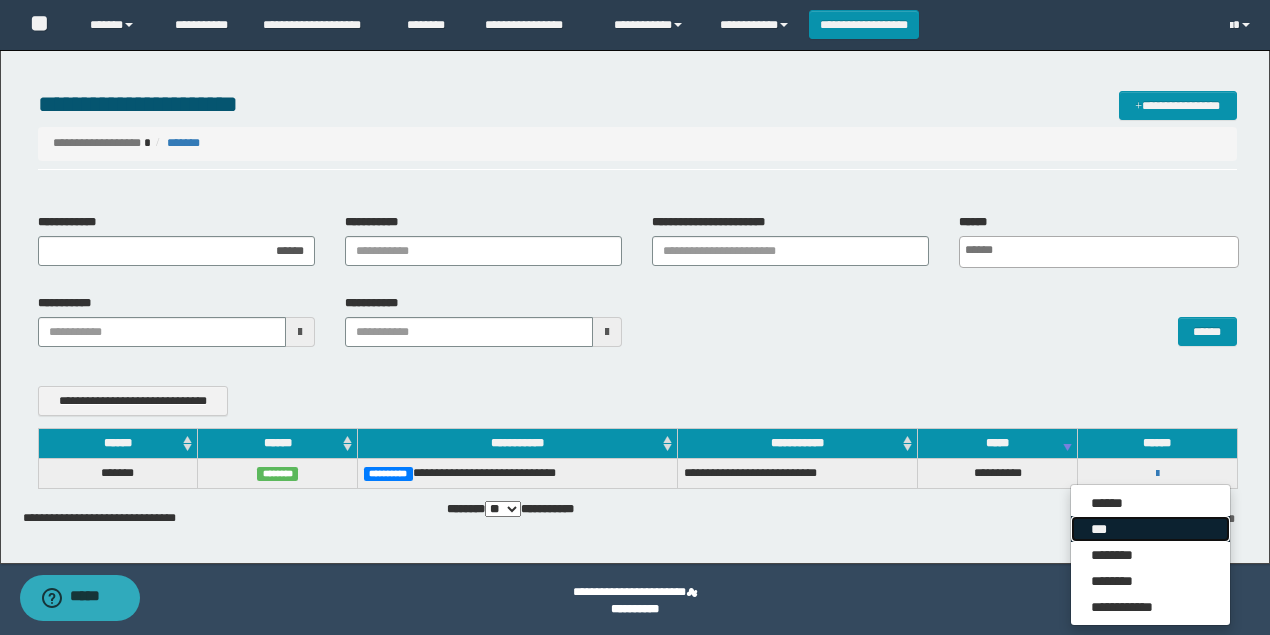 click on "***" at bounding box center (1150, 529) 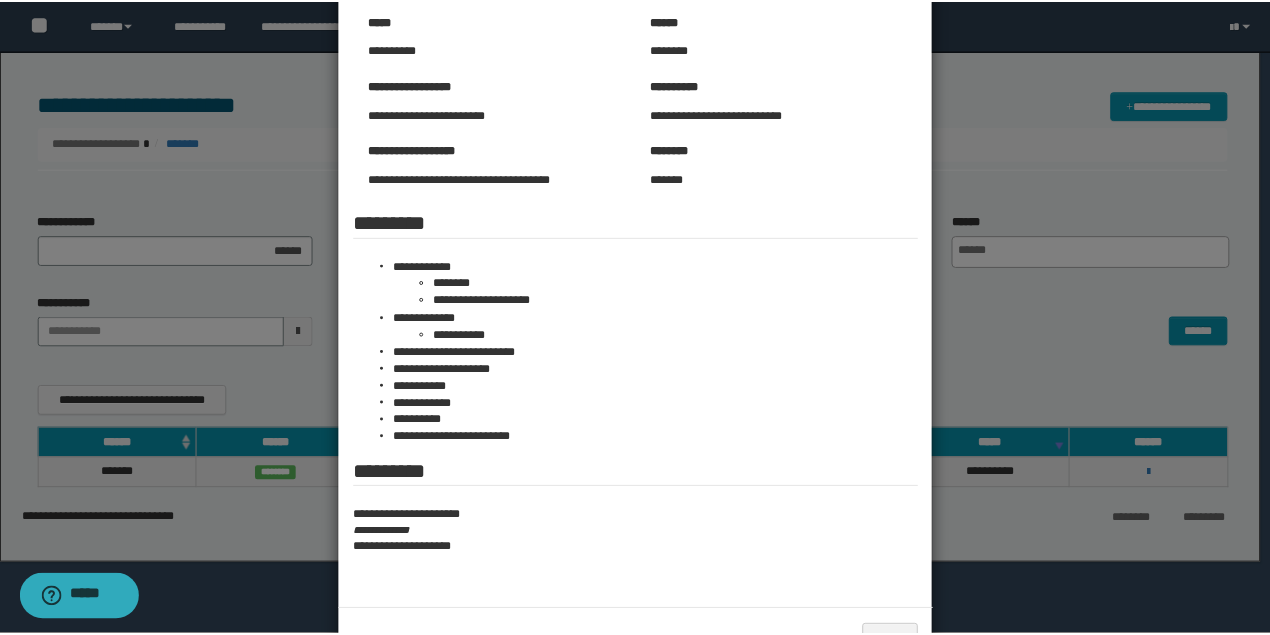 scroll, scrollTop: 200, scrollLeft: 0, axis: vertical 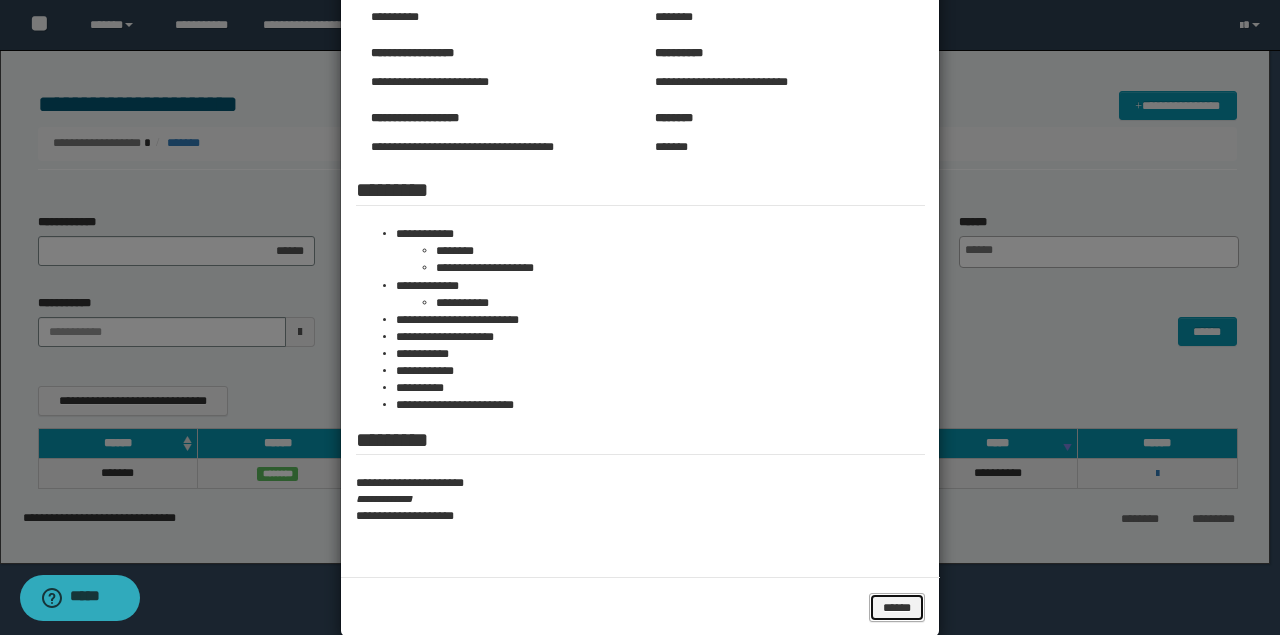 click on "******" at bounding box center [896, 607] 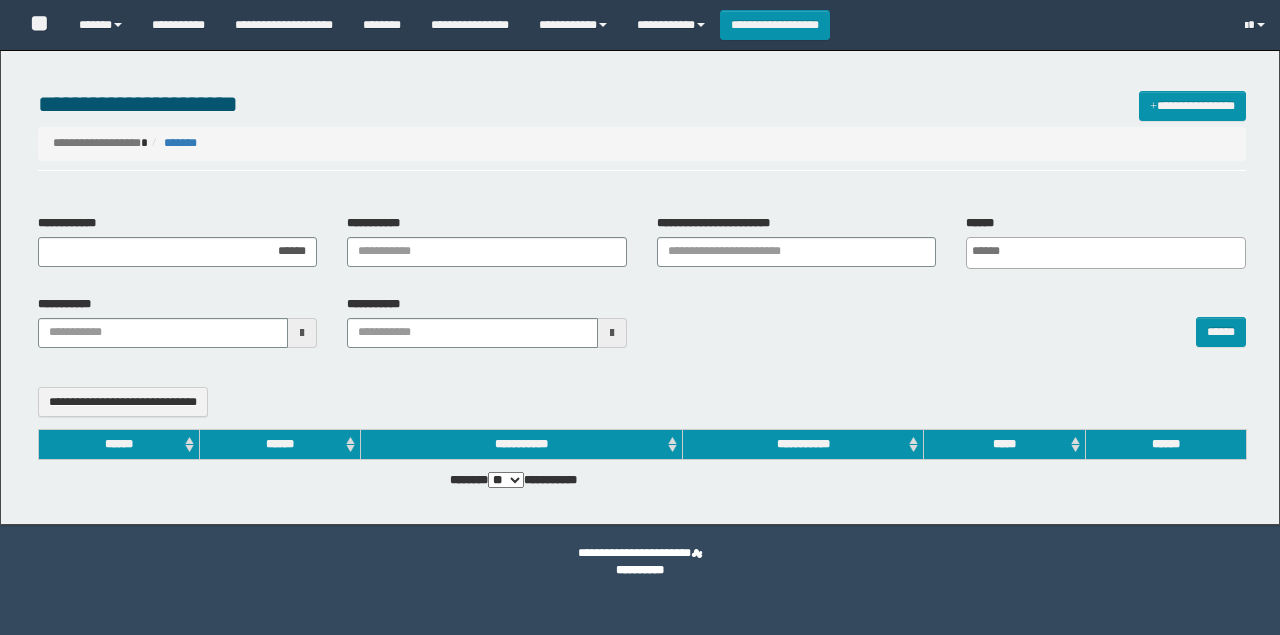 select 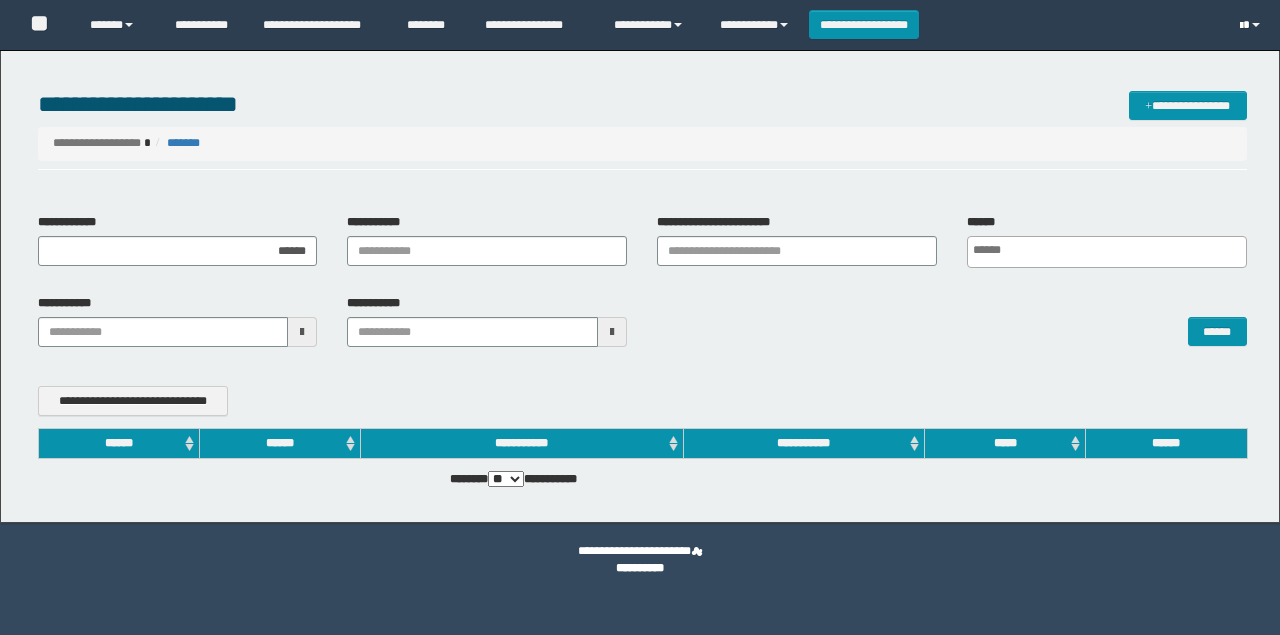 scroll, scrollTop: 0, scrollLeft: 0, axis: both 